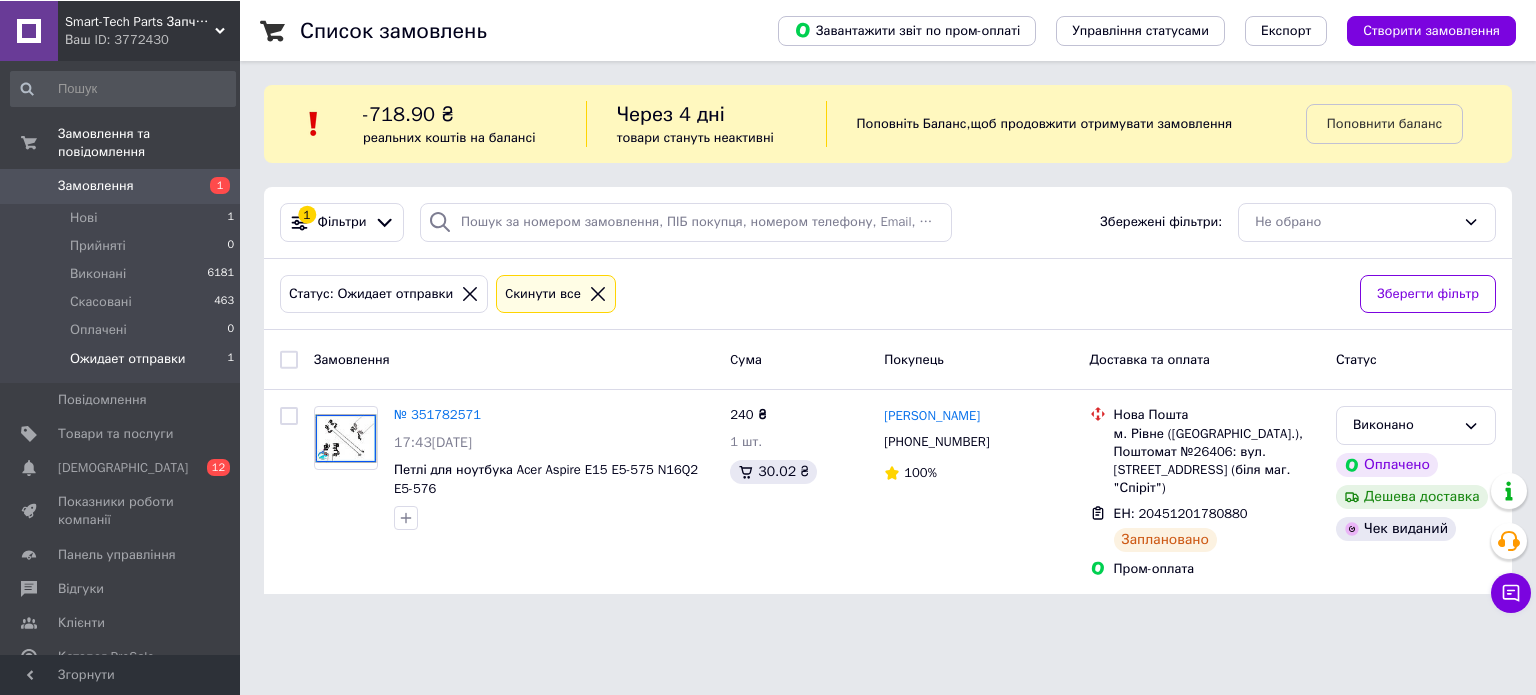 scroll, scrollTop: 0, scrollLeft: 0, axis: both 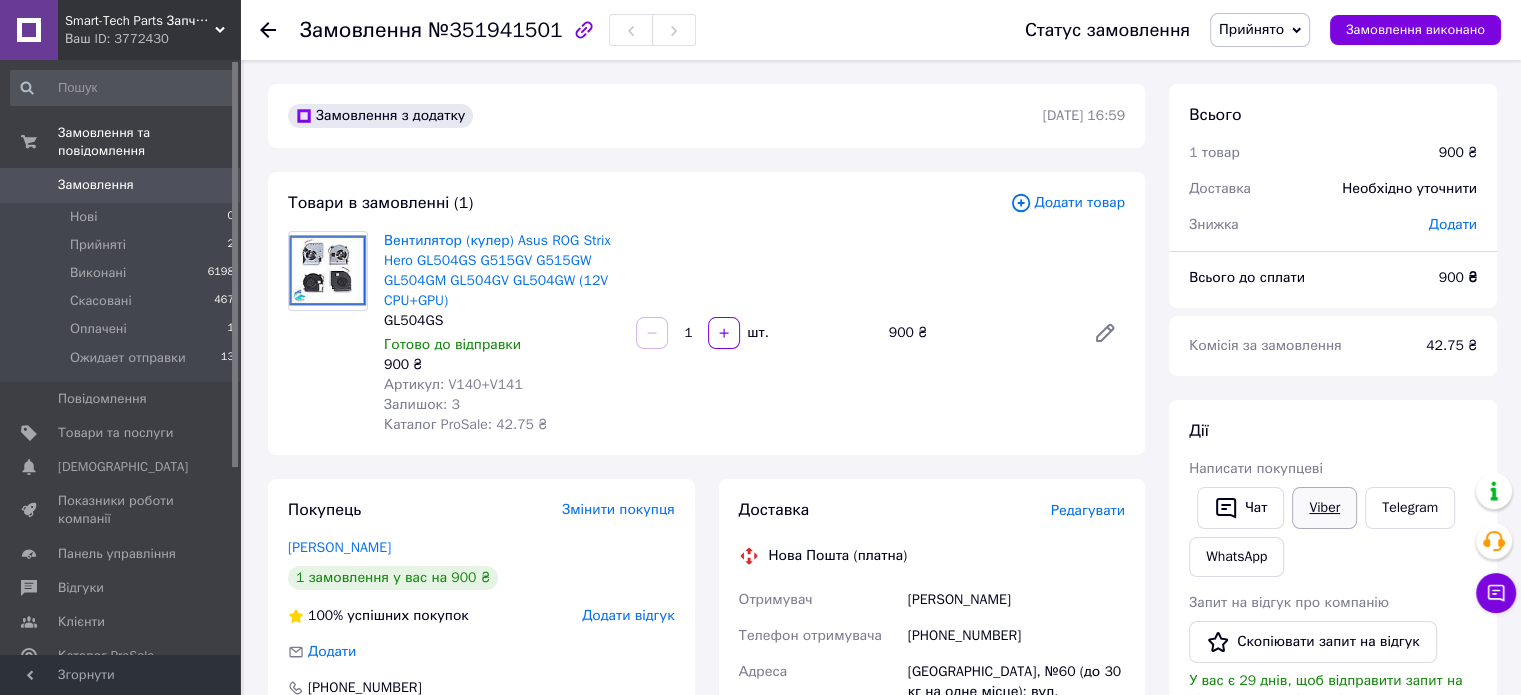 click on "Viber" at bounding box center [1324, 508] 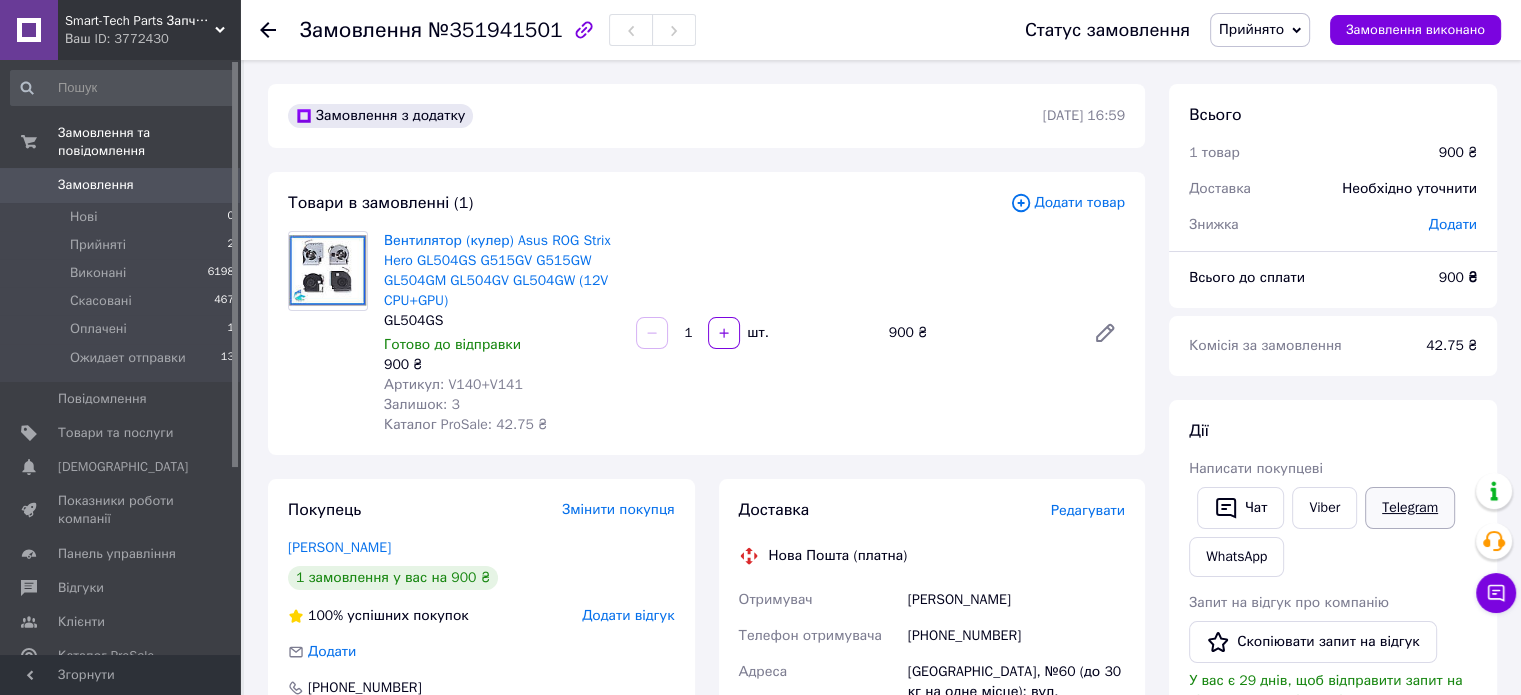 click on "Telegram" at bounding box center (1410, 508) 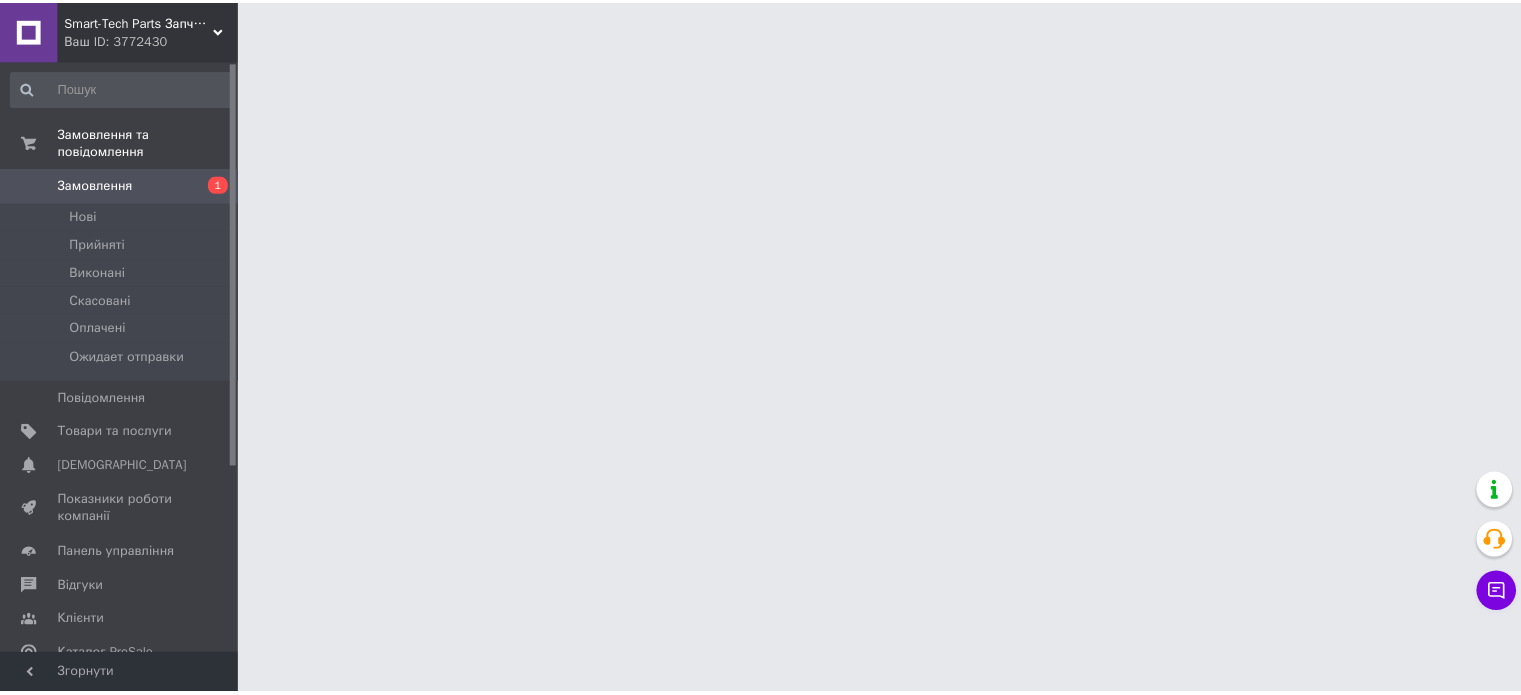 scroll, scrollTop: 0, scrollLeft: 0, axis: both 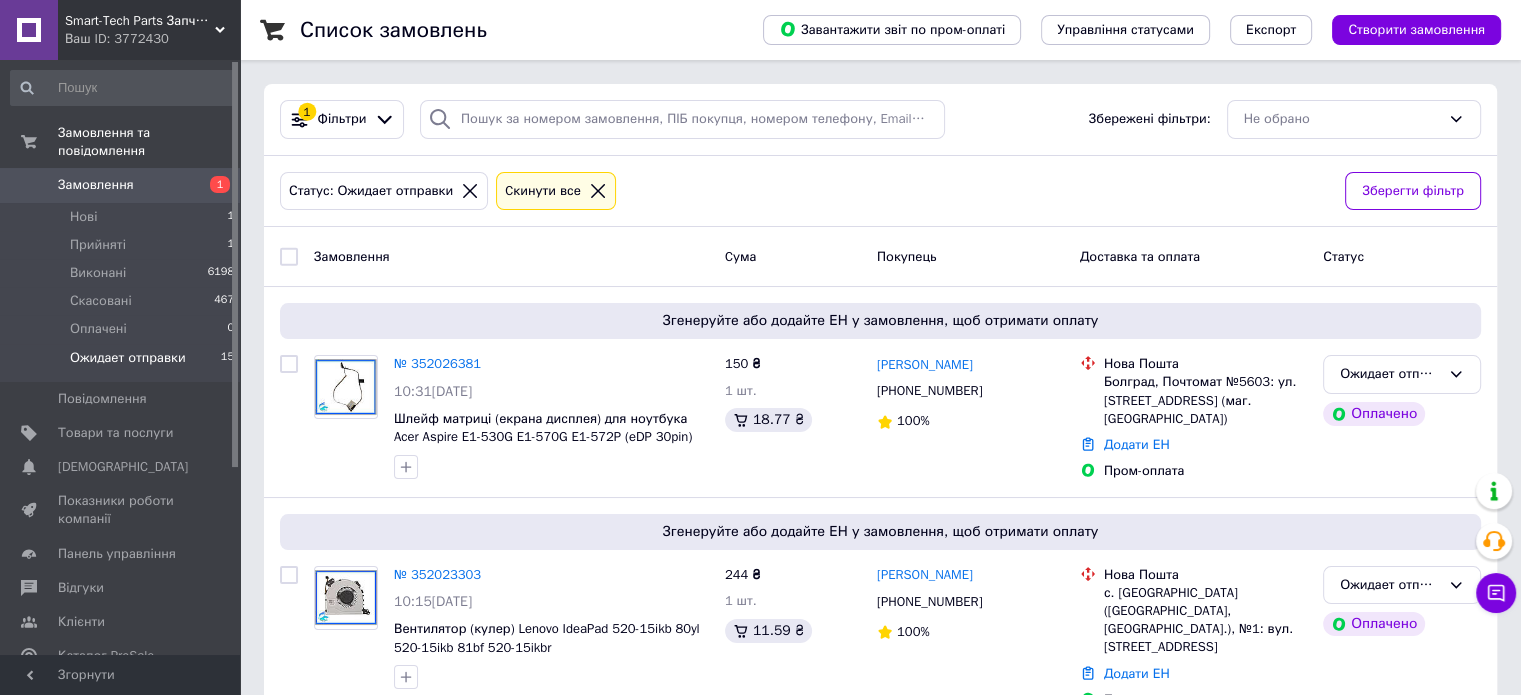 click on "Замовлення" at bounding box center (121, 185) 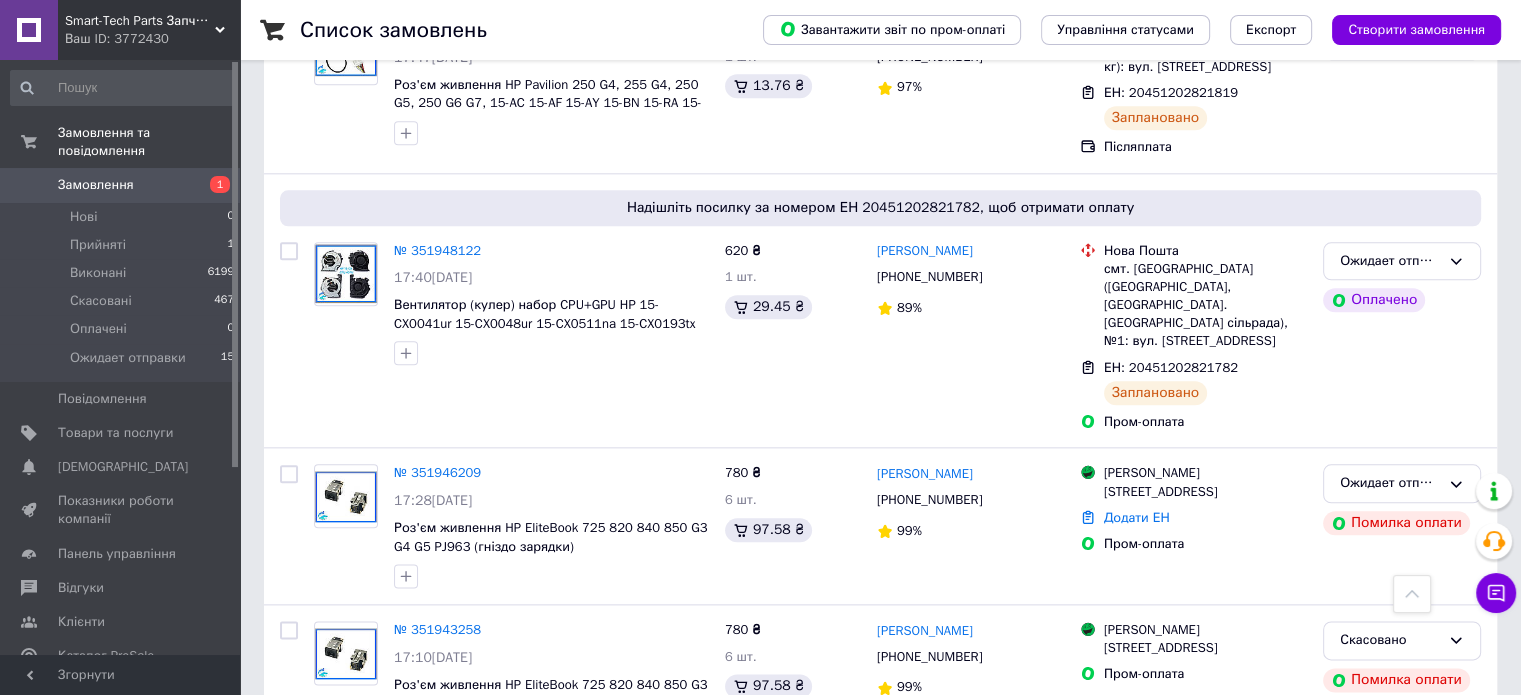 scroll, scrollTop: 2400, scrollLeft: 0, axis: vertical 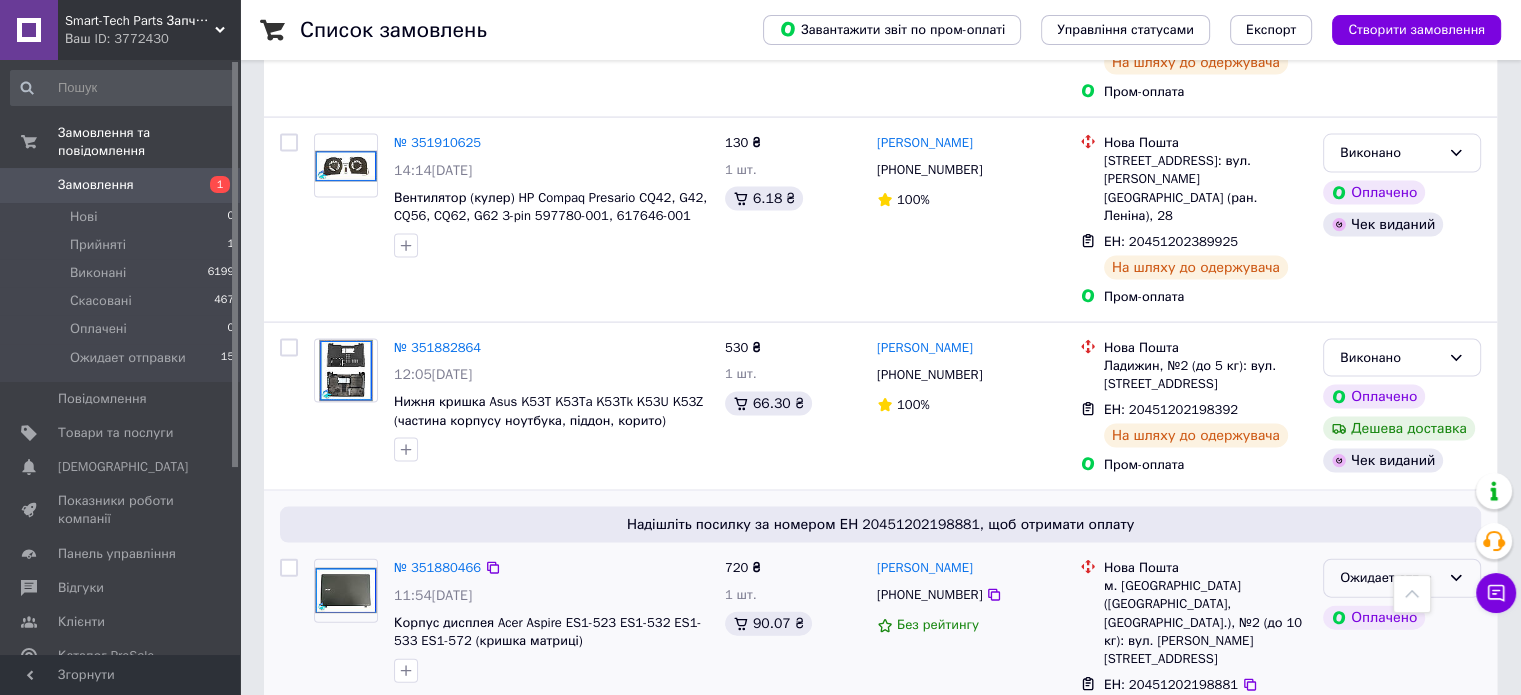click 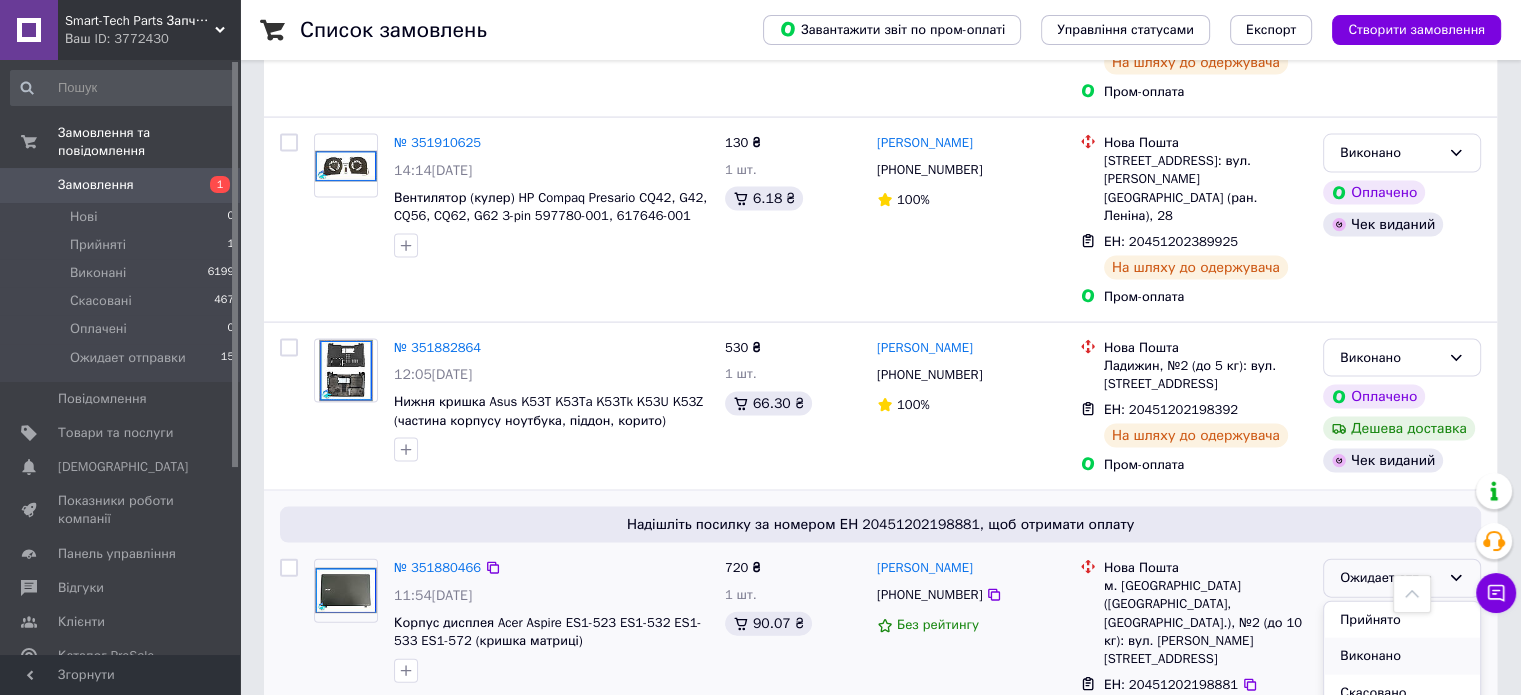 click on "Виконано" at bounding box center (1402, 656) 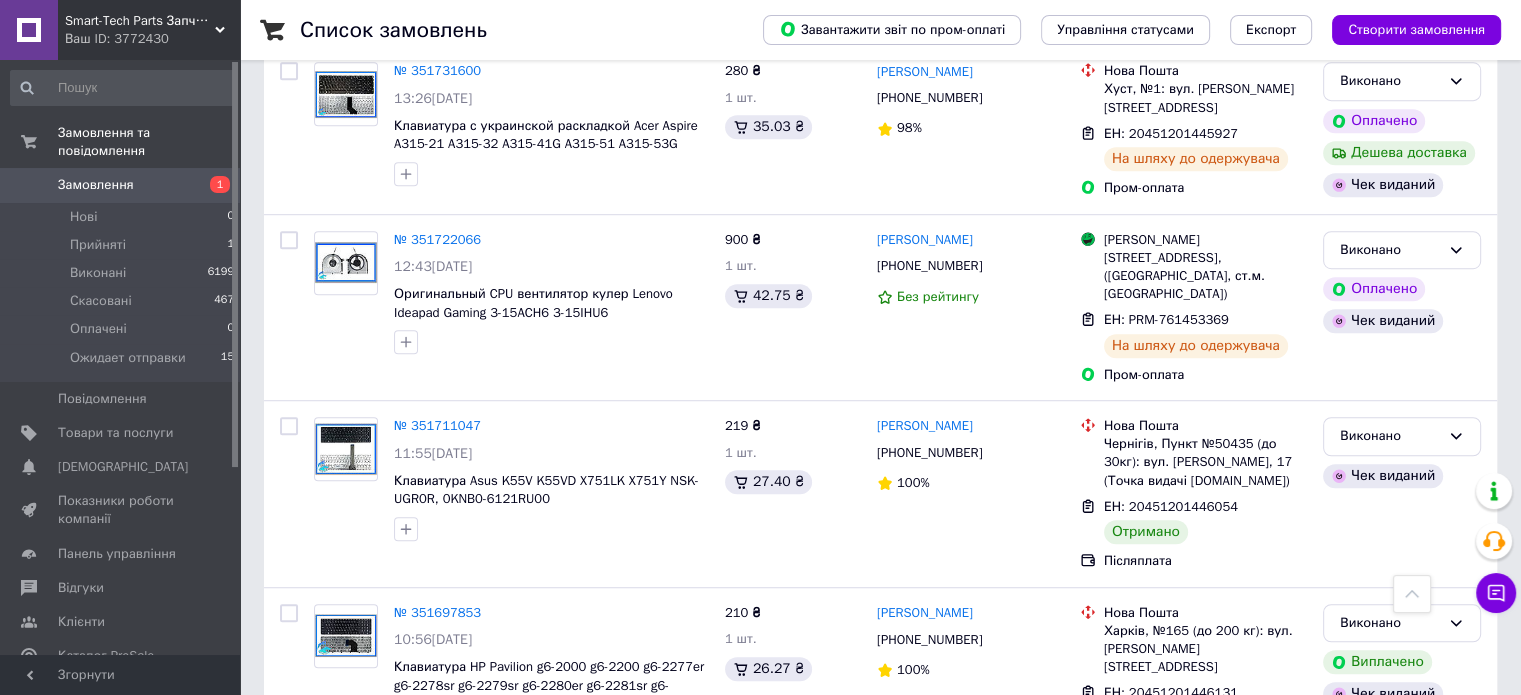 scroll, scrollTop: 6457, scrollLeft: 0, axis: vertical 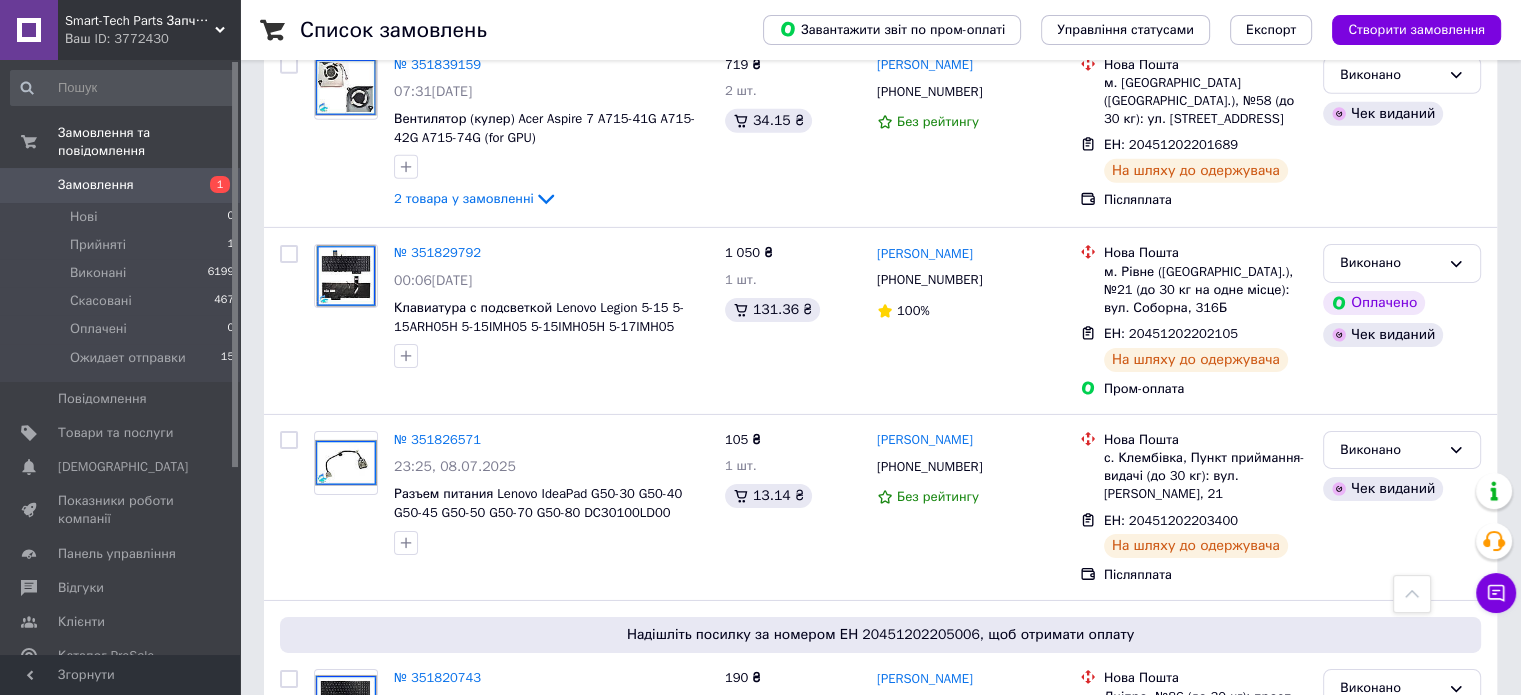 click on "Замовлення" at bounding box center [121, 185] 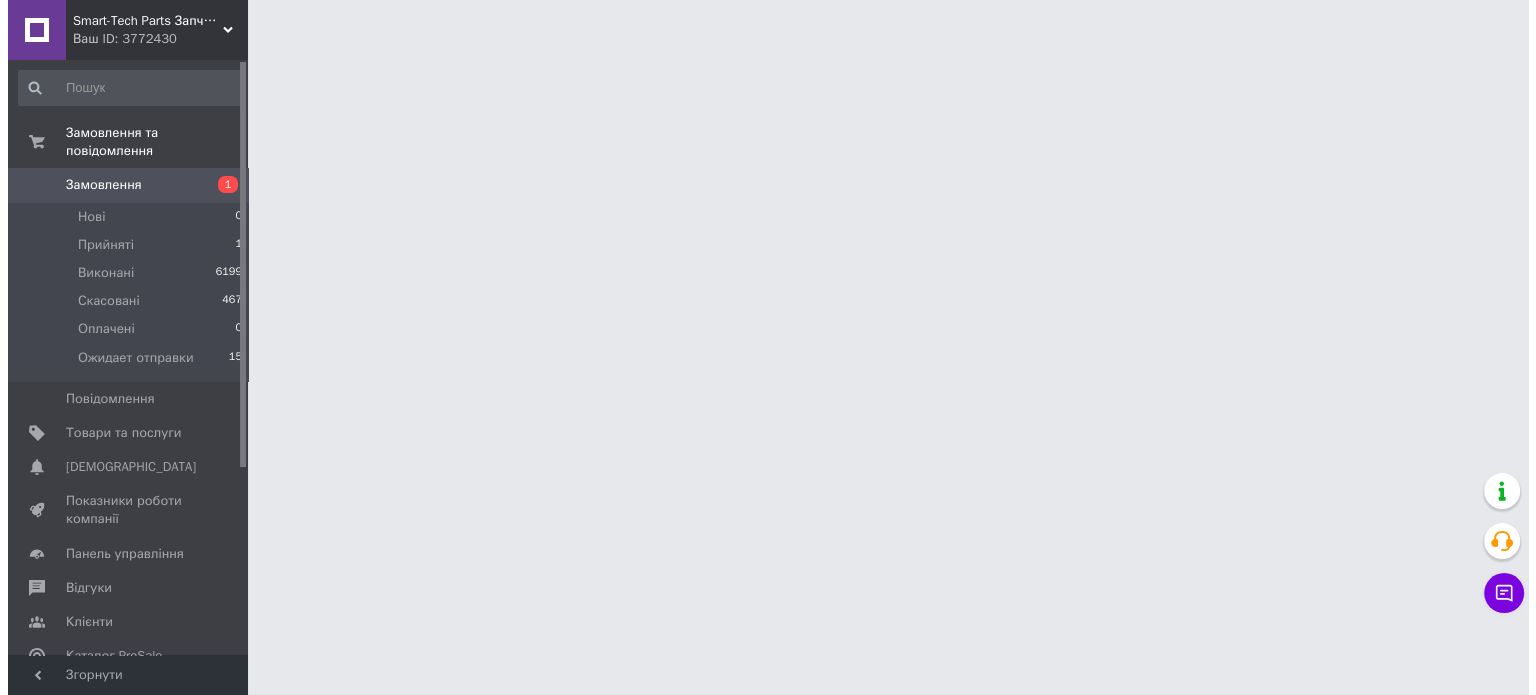 scroll, scrollTop: 0, scrollLeft: 0, axis: both 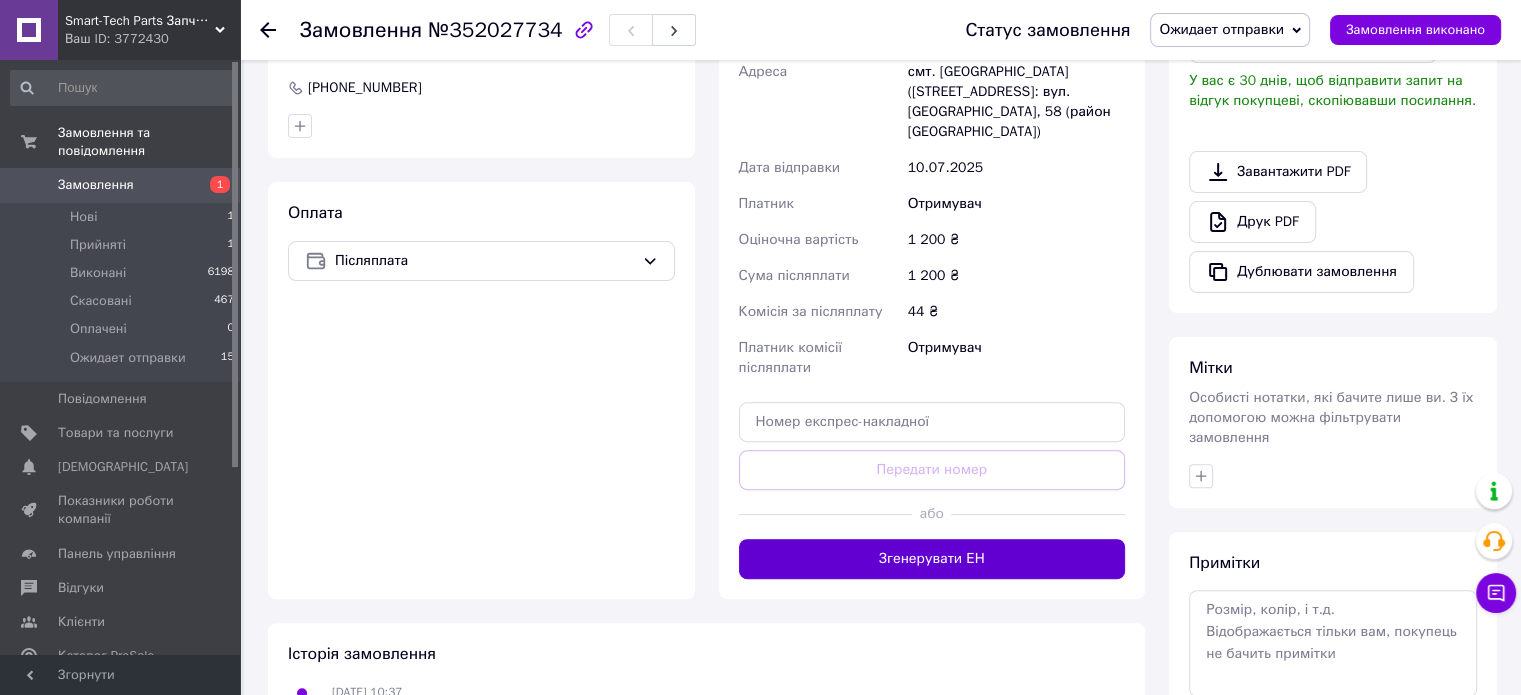 click on "Згенерувати ЕН" at bounding box center (932, 559) 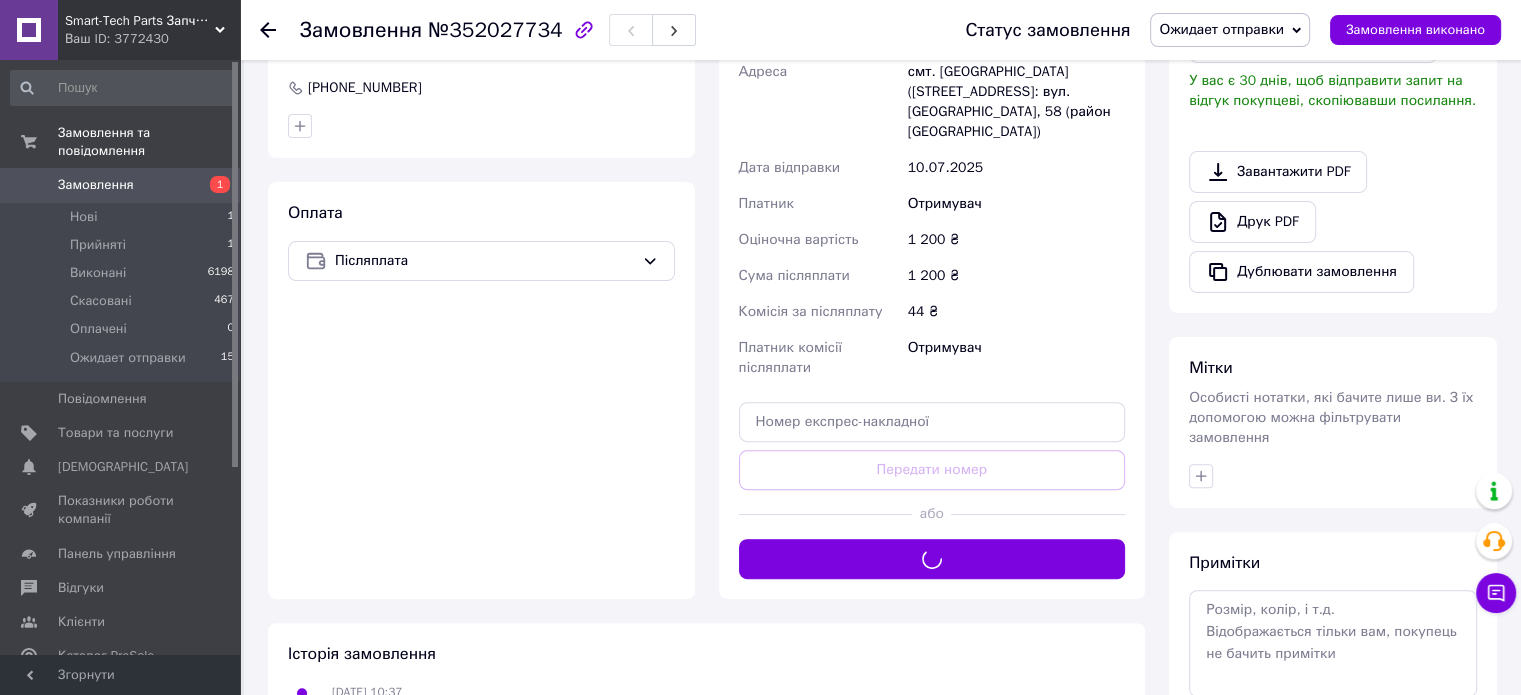 scroll, scrollTop: 0, scrollLeft: 0, axis: both 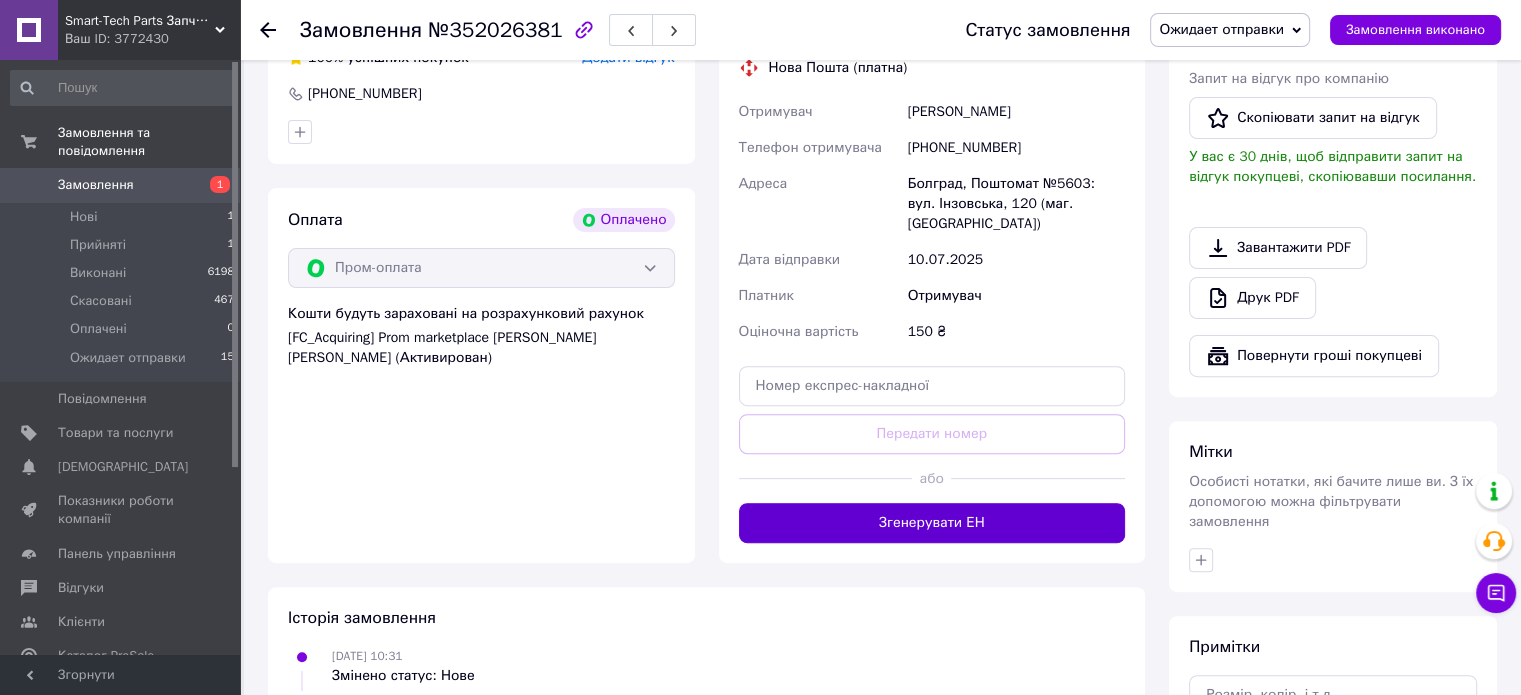 click on "Згенерувати ЕН" at bounding box center [932, 523] 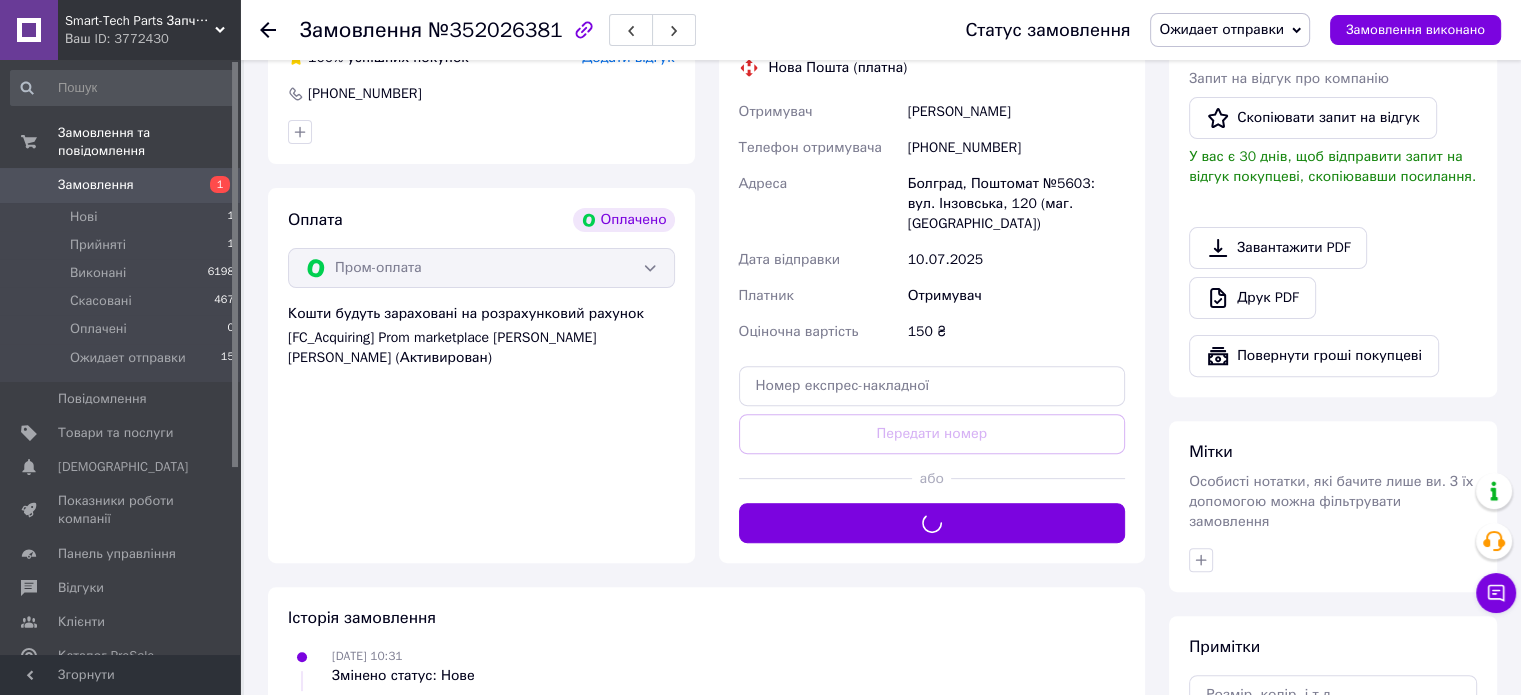 scroll, scrollTop: 200, scrollLeft: 0, axis: vertical 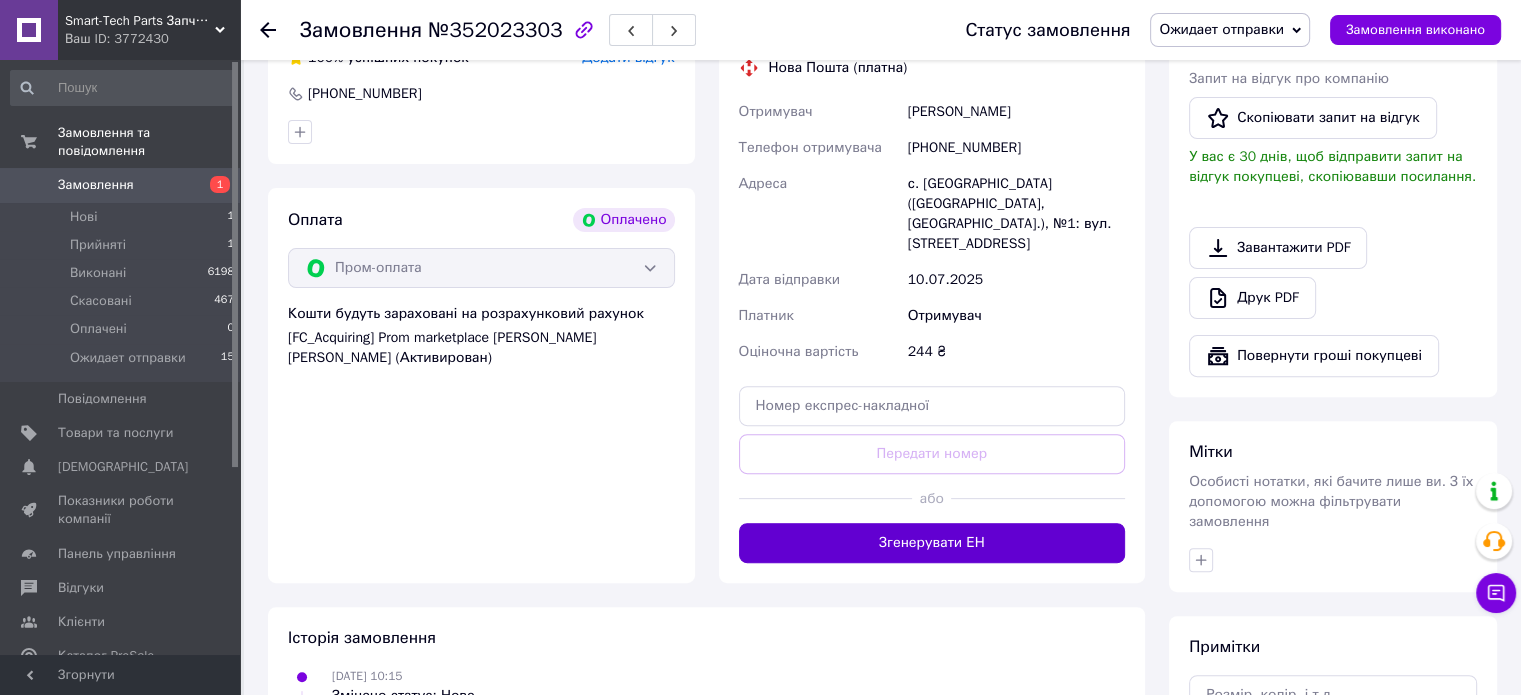 click on "Згенерувати ЕН" at bounding box center (932, 543) 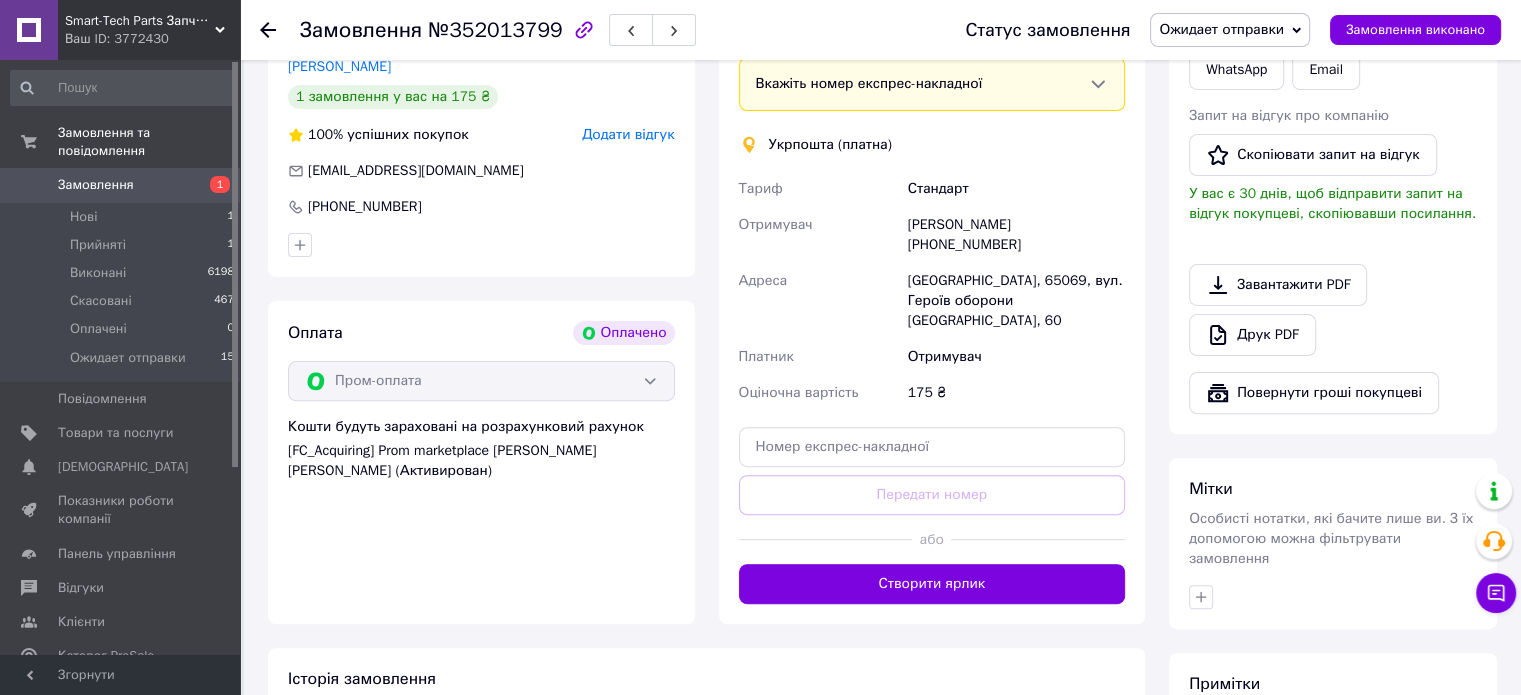 scroll, scrollTop: 600, scrollLeft: 0, axis: vertical 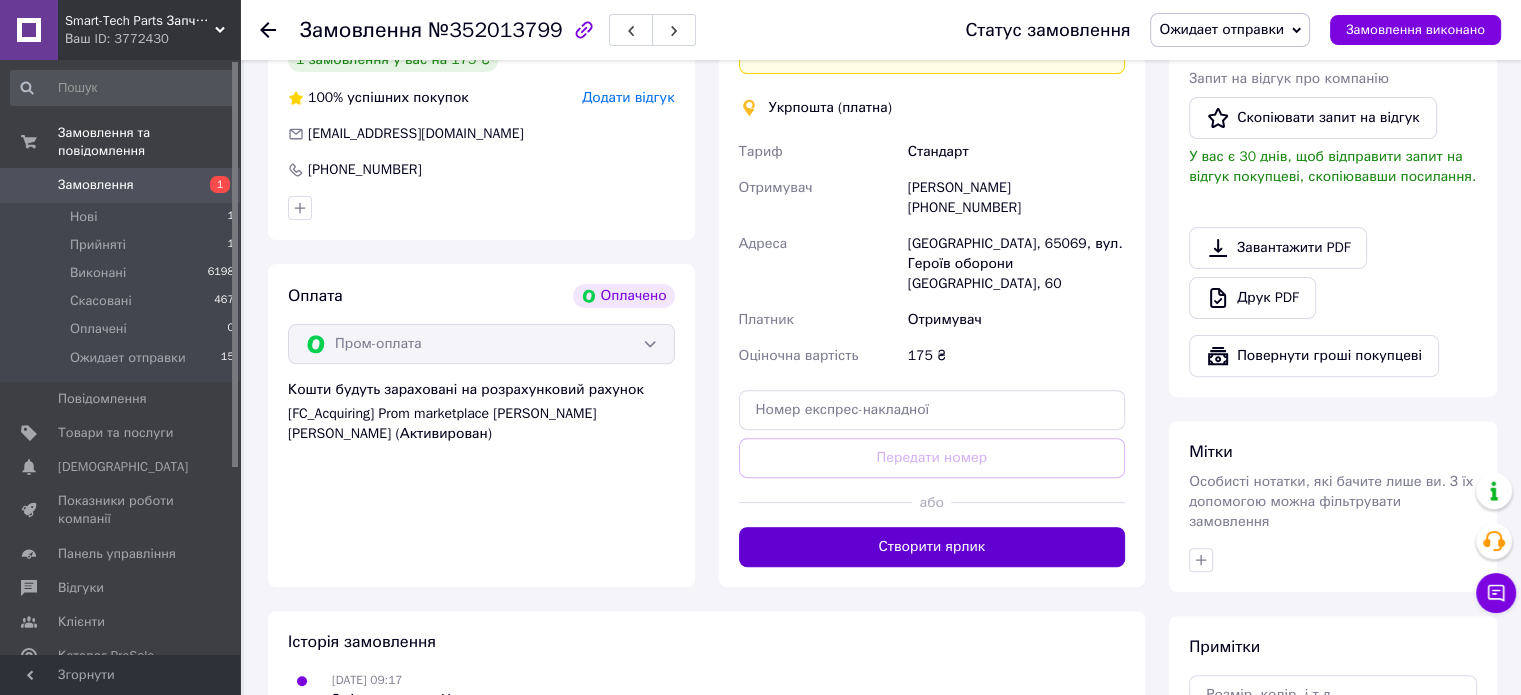 click on "Створити ярлик" at bounding box center (932, 547) 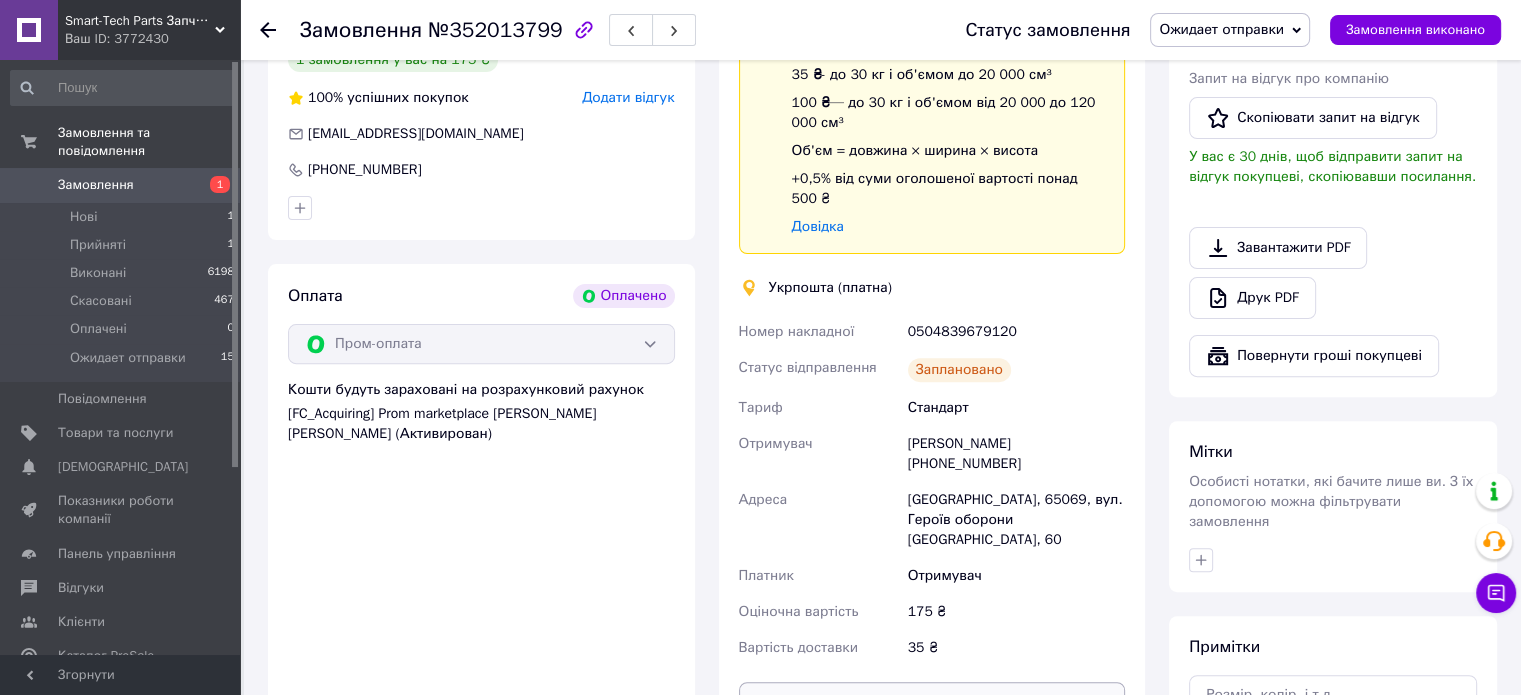 click on "Роздрукувати ярлик" at bounding box center [932, 702] 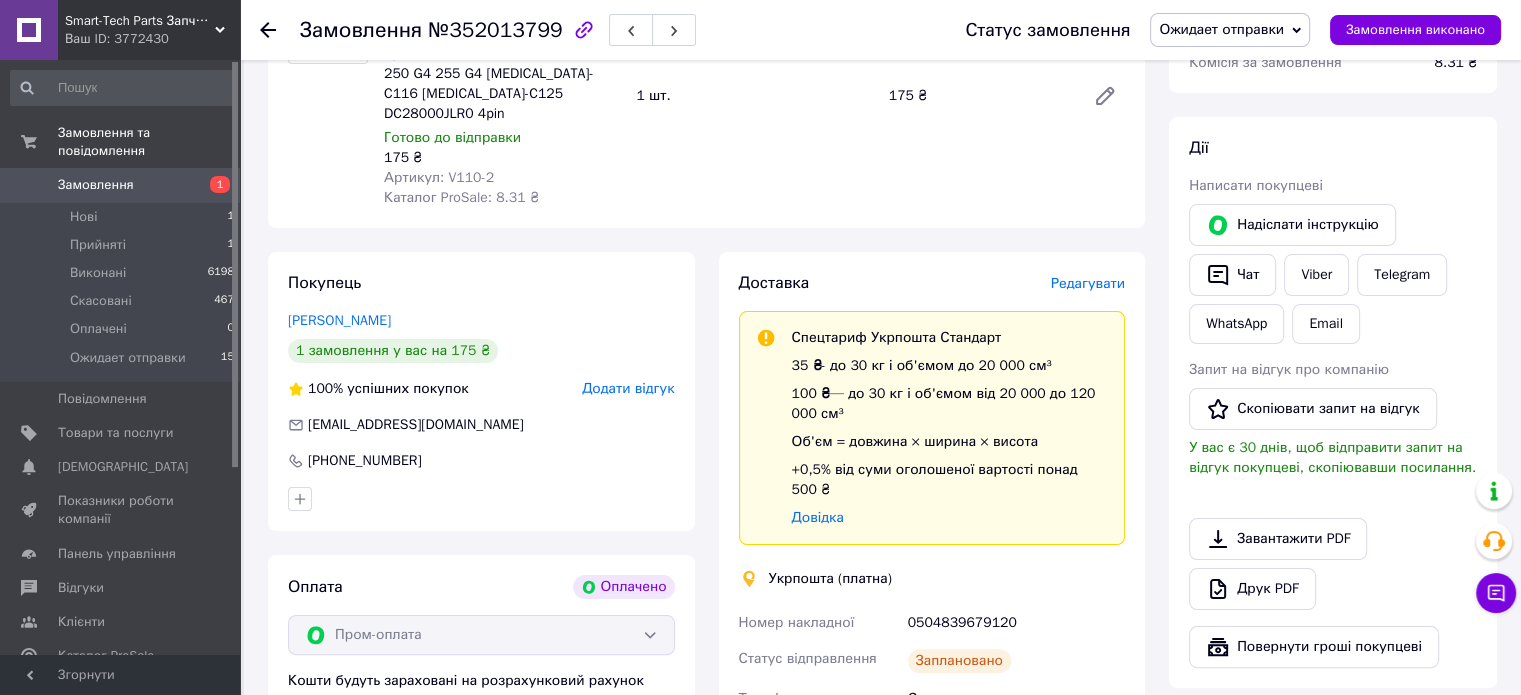 scroll, scrollTop: 200, scrollLeft: 0, axis: vertical 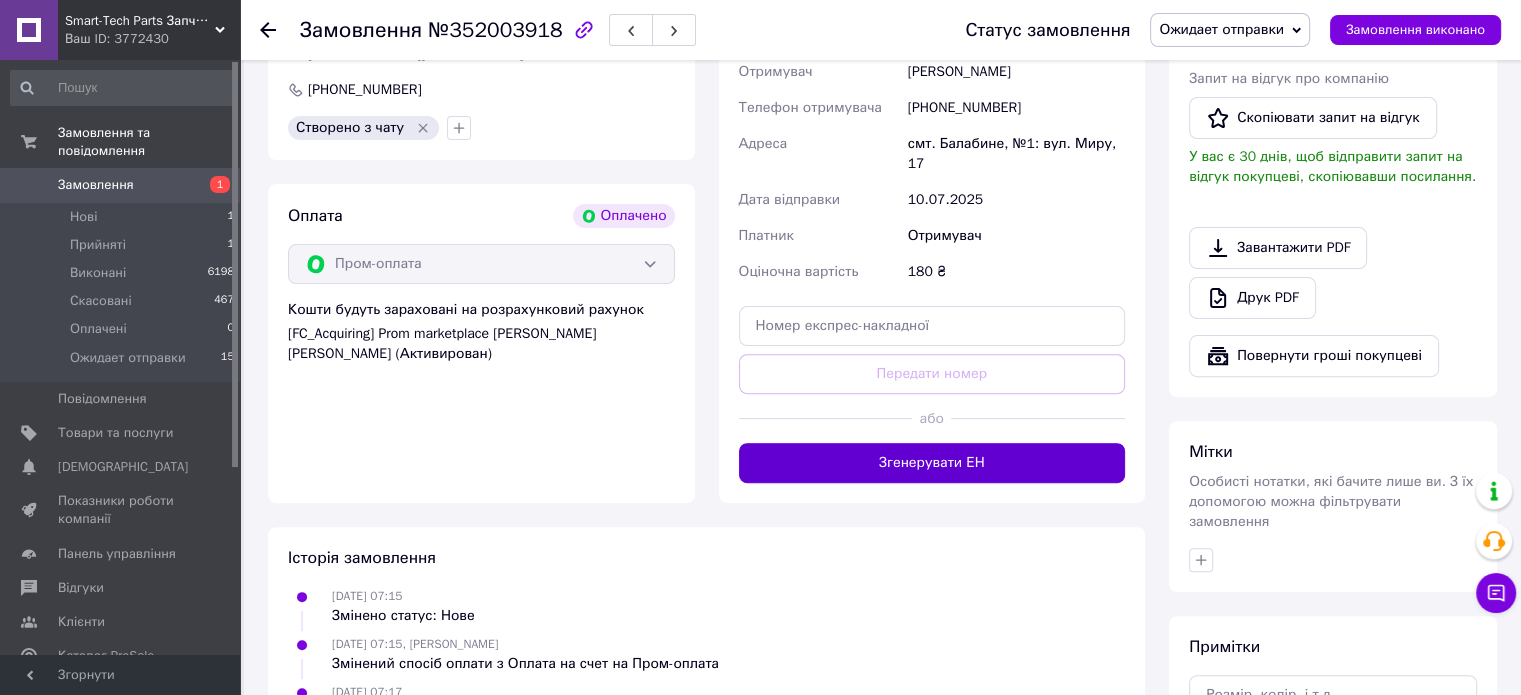 click on "Згенерувати ЕН" at bounding box center [932, 463] 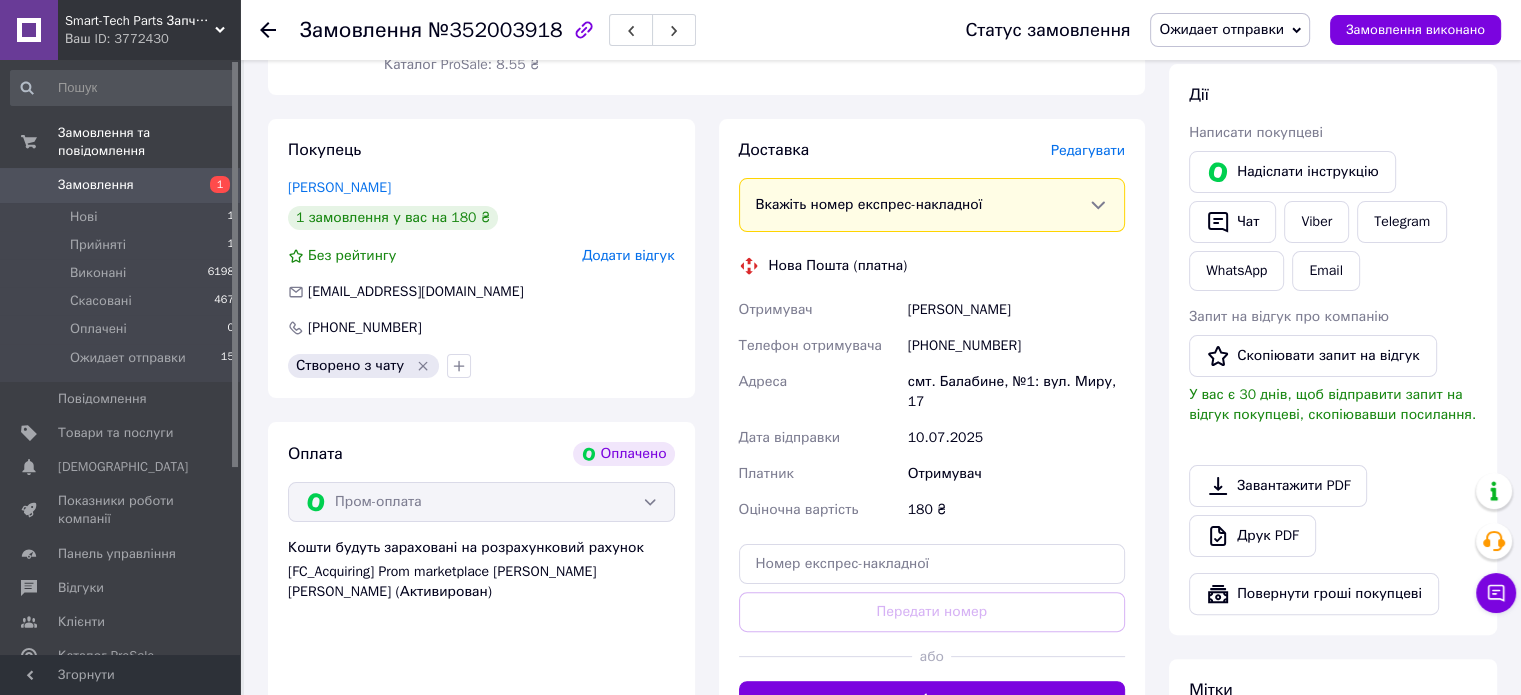 scroll, scrollTop: 100, scrollLeft: 0, axis: vertical 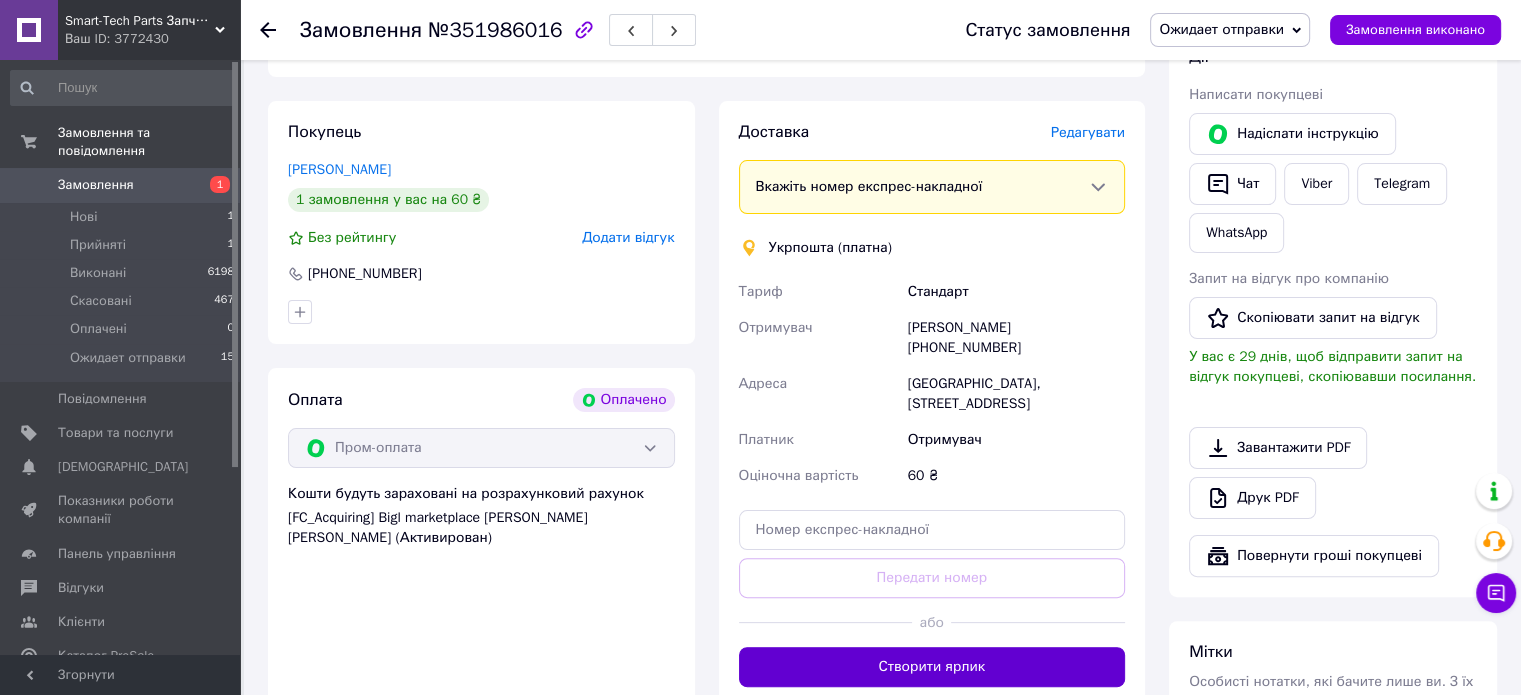 click on "Створити ярлик" at bounding box center [932, 667] 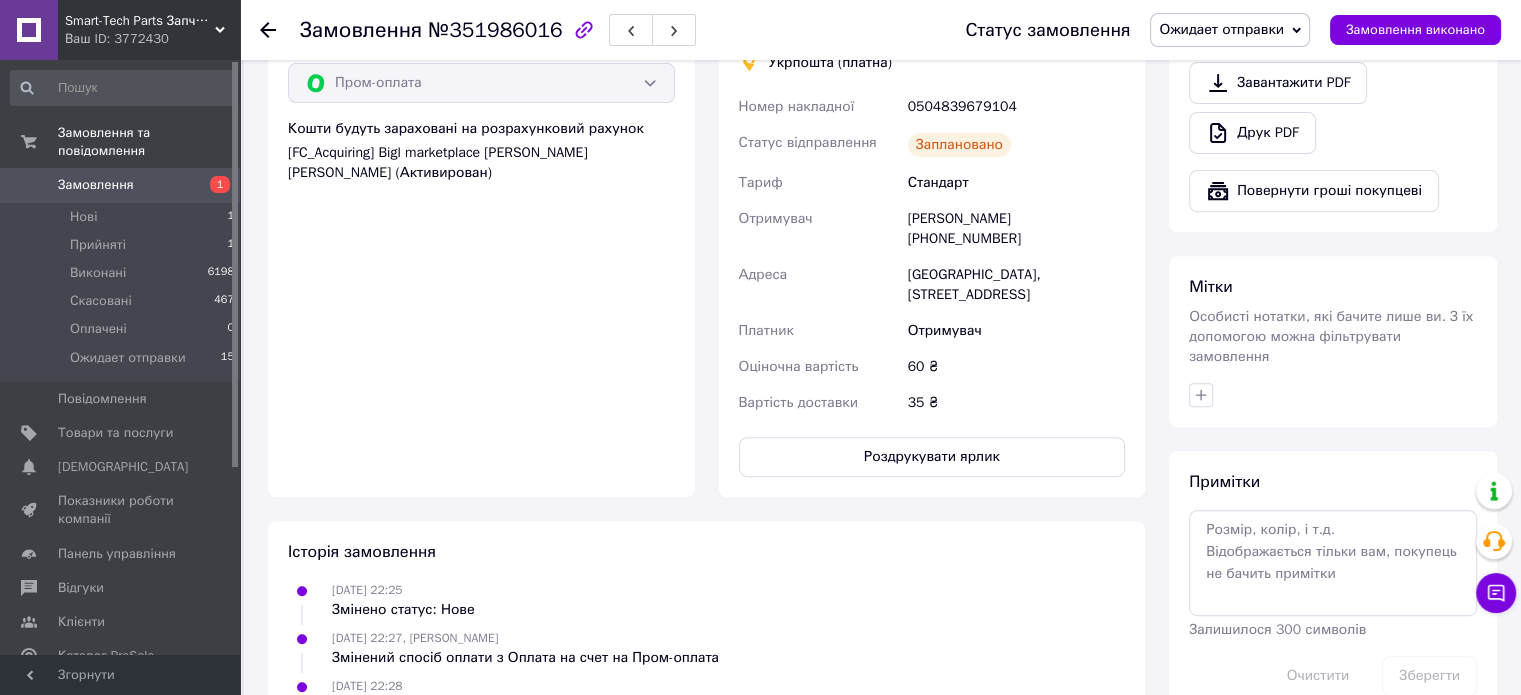 scroll, scrollTop: 800, scrollLeft: 0, axis: vertical 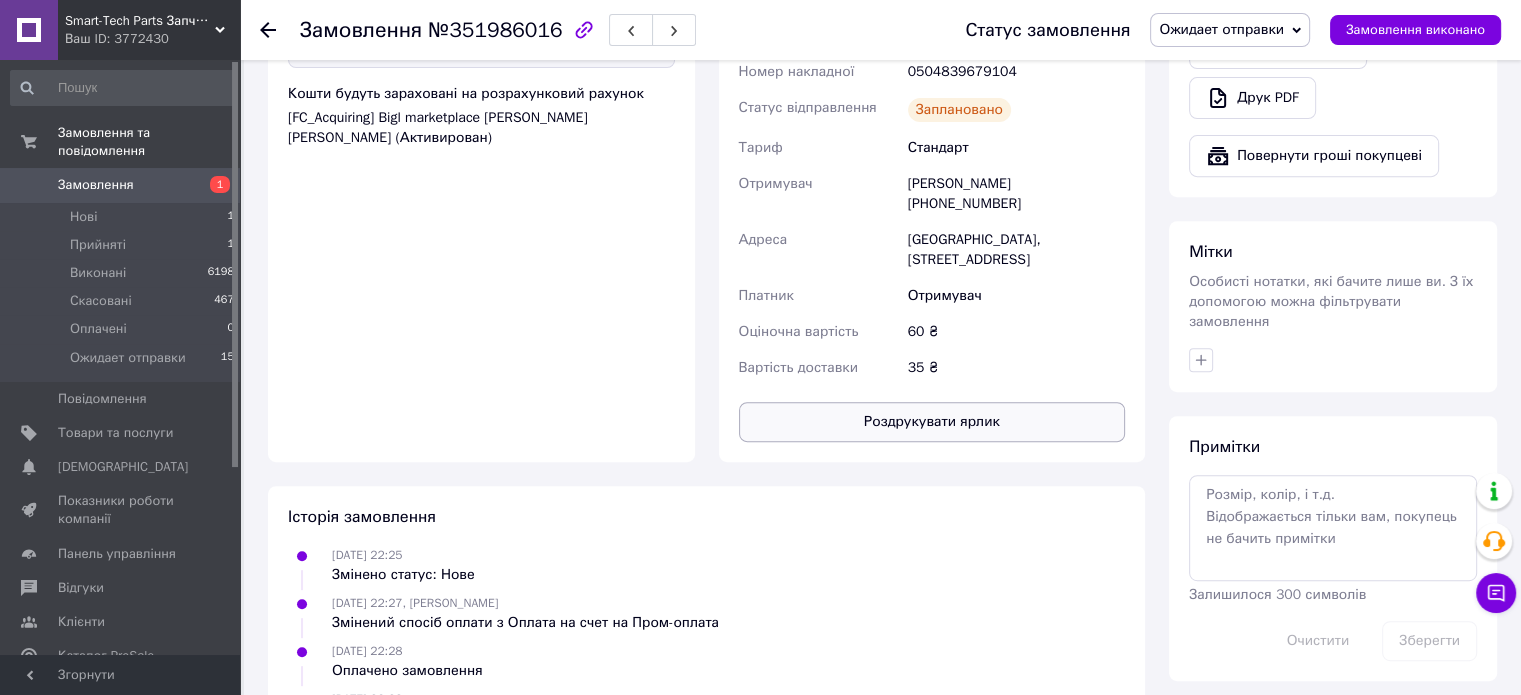 click on "Роздрукувати ярлик" at bounding box center (932, 422) 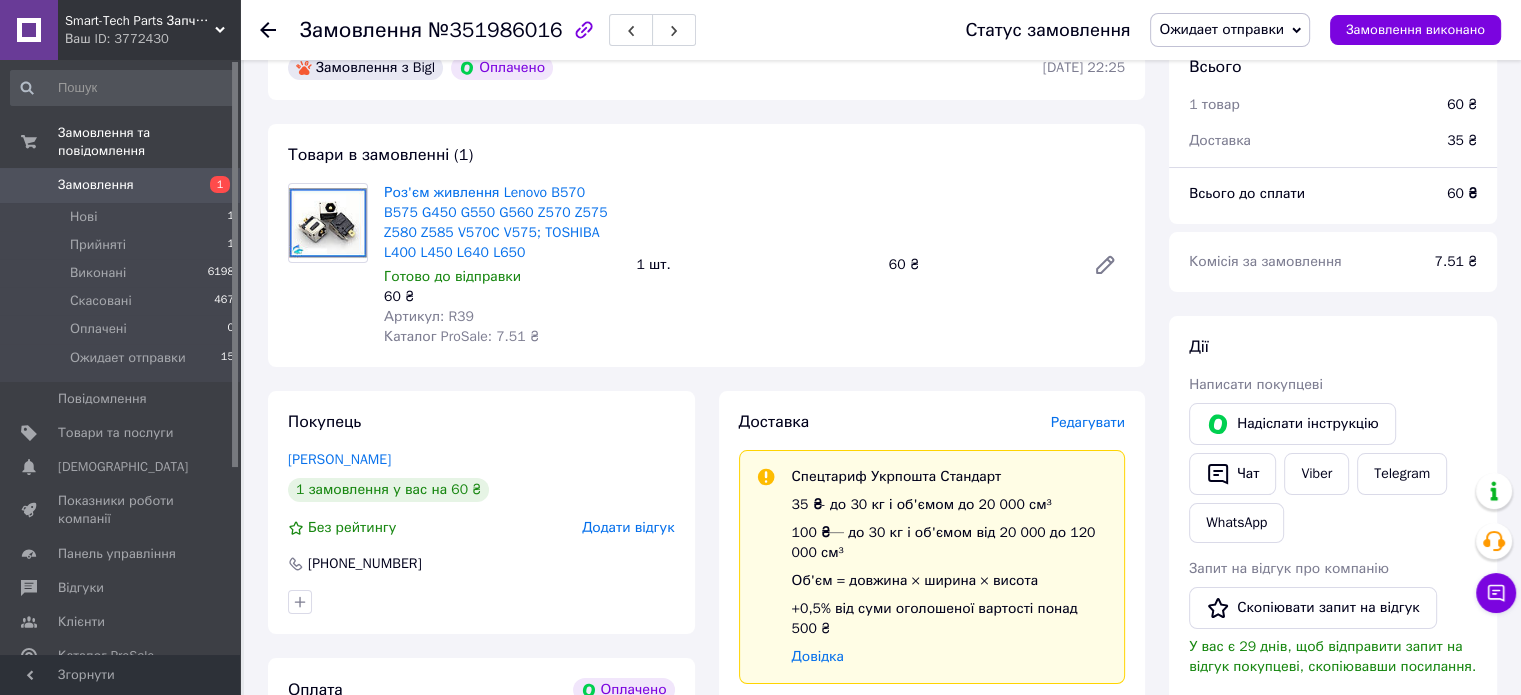 scroll, scrollTop: 0, scrollLeft: 0, axis: both 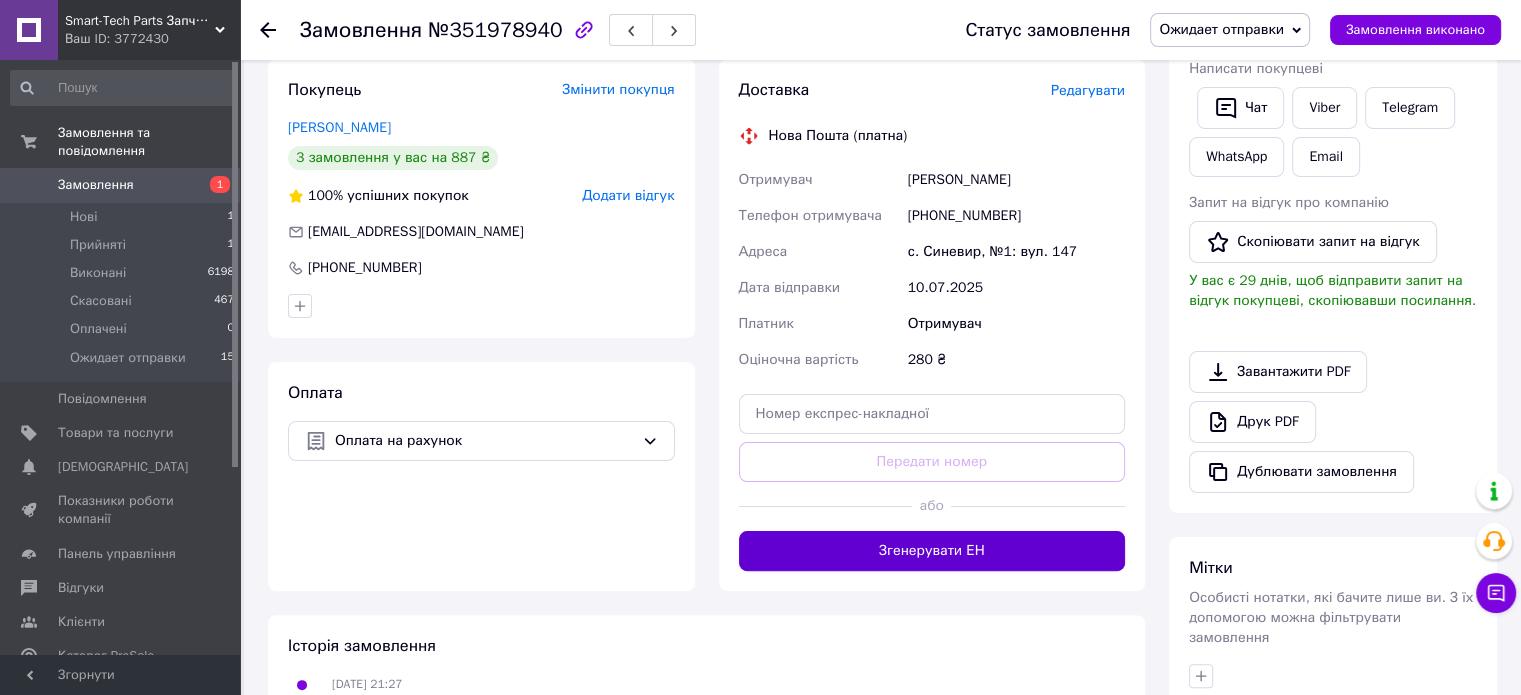 click on "Згенерувати ЕН" at bounding box center (932, 551) 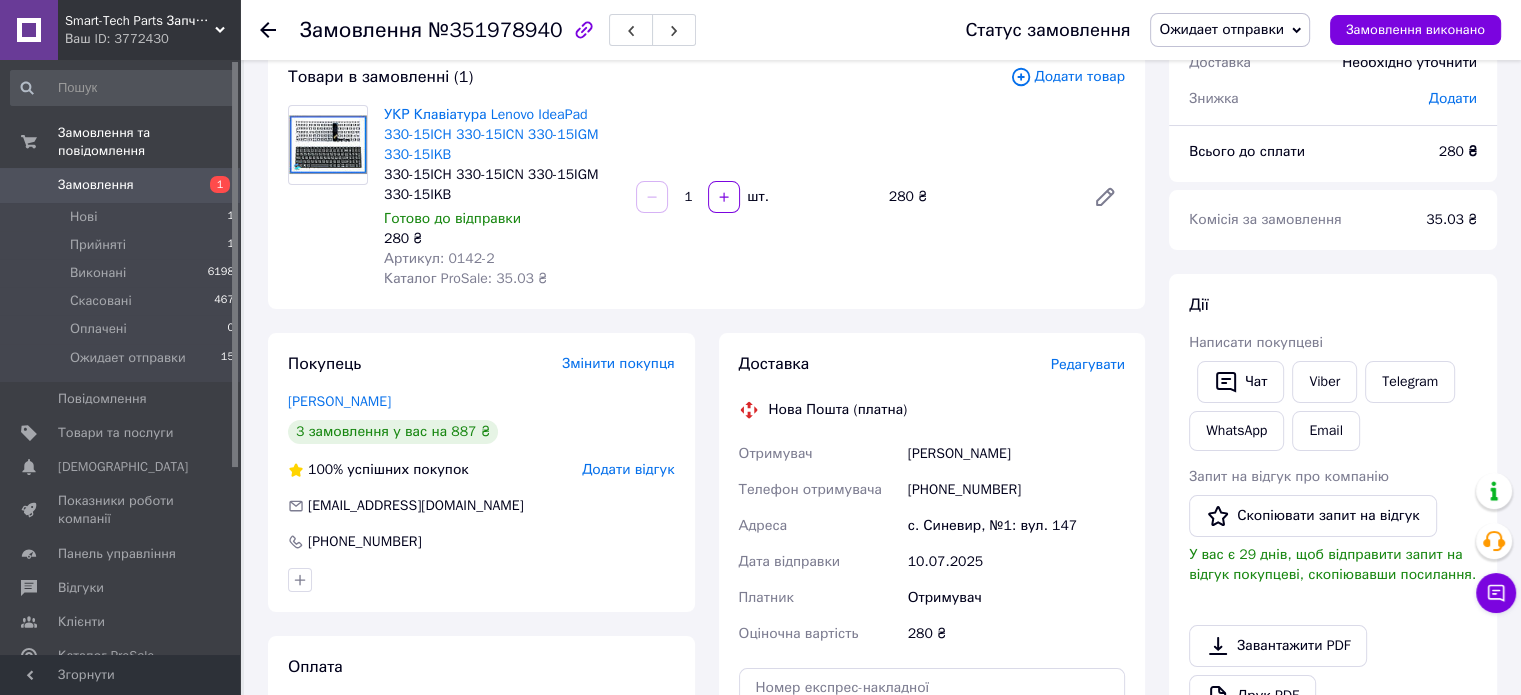 scroll, scrollTop: 100, scrollLeft: 0, axis: vertical 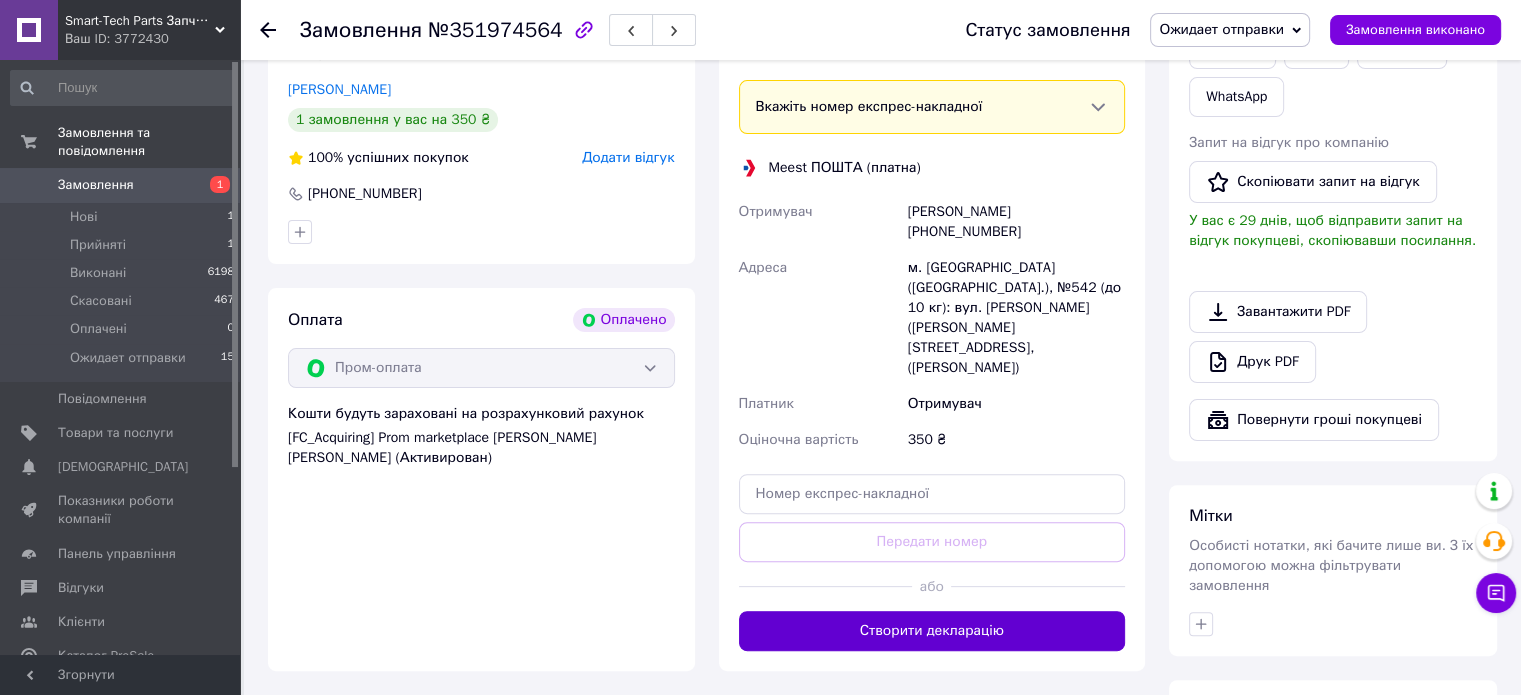 click on "Створити декларацію" at bounding box center (932, 631) 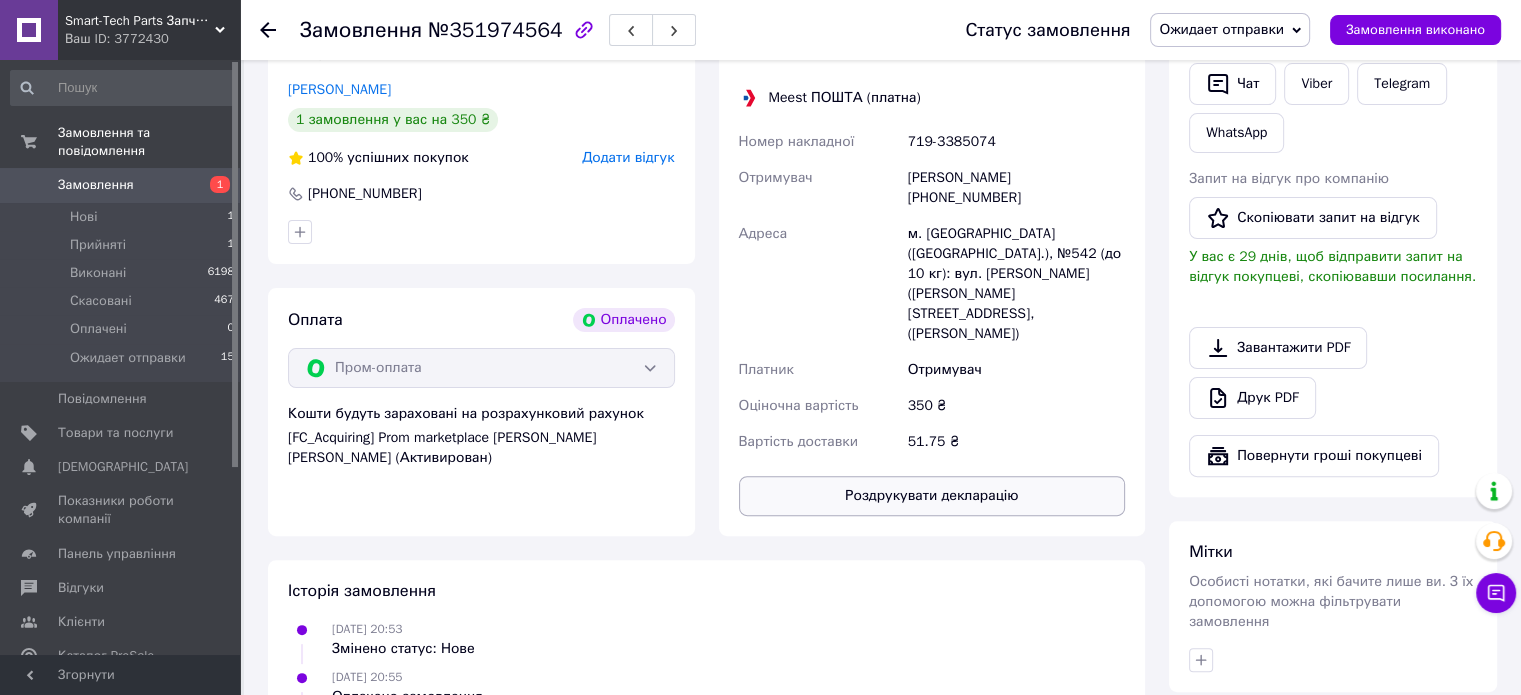click on "Роздрукувати декларацію" at bounding box center (932, 496) 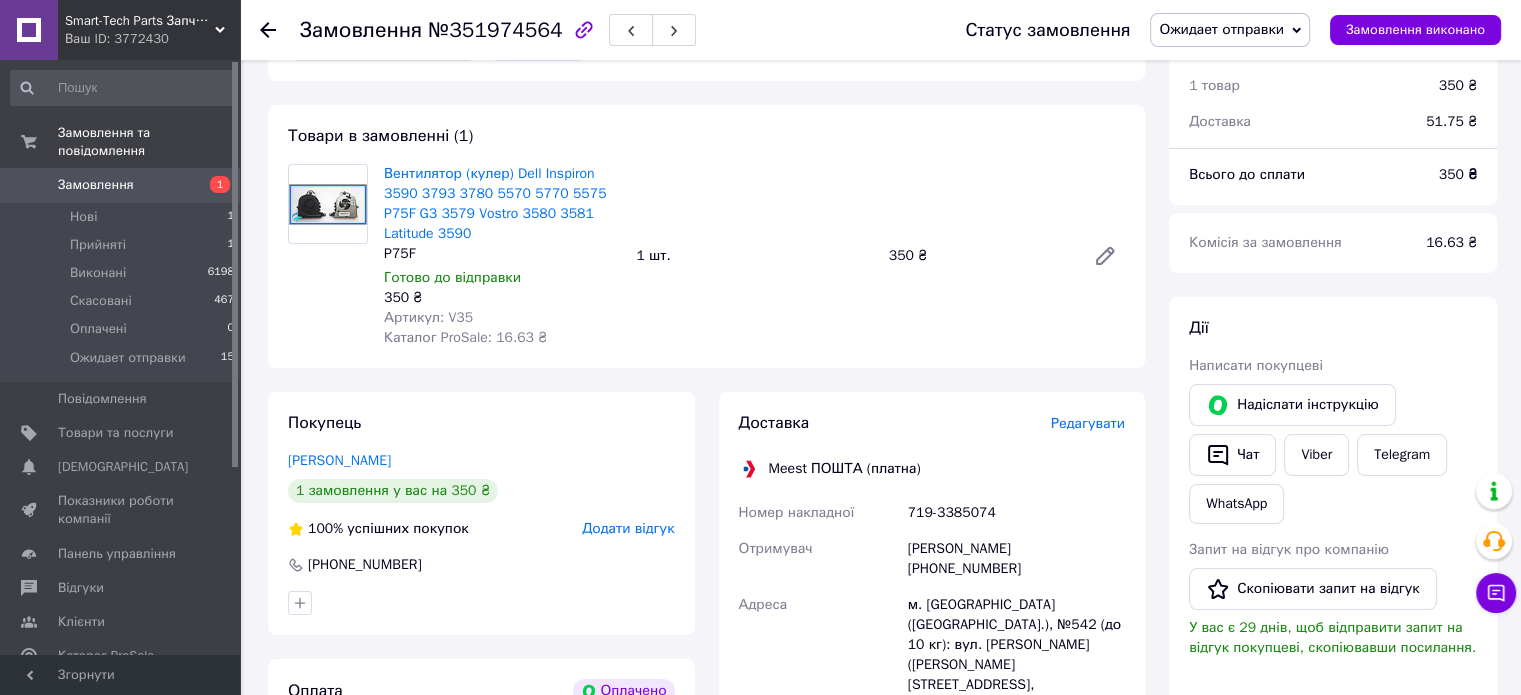 scroll, scrollTop: 0, scrollLeft: 0, axis: both 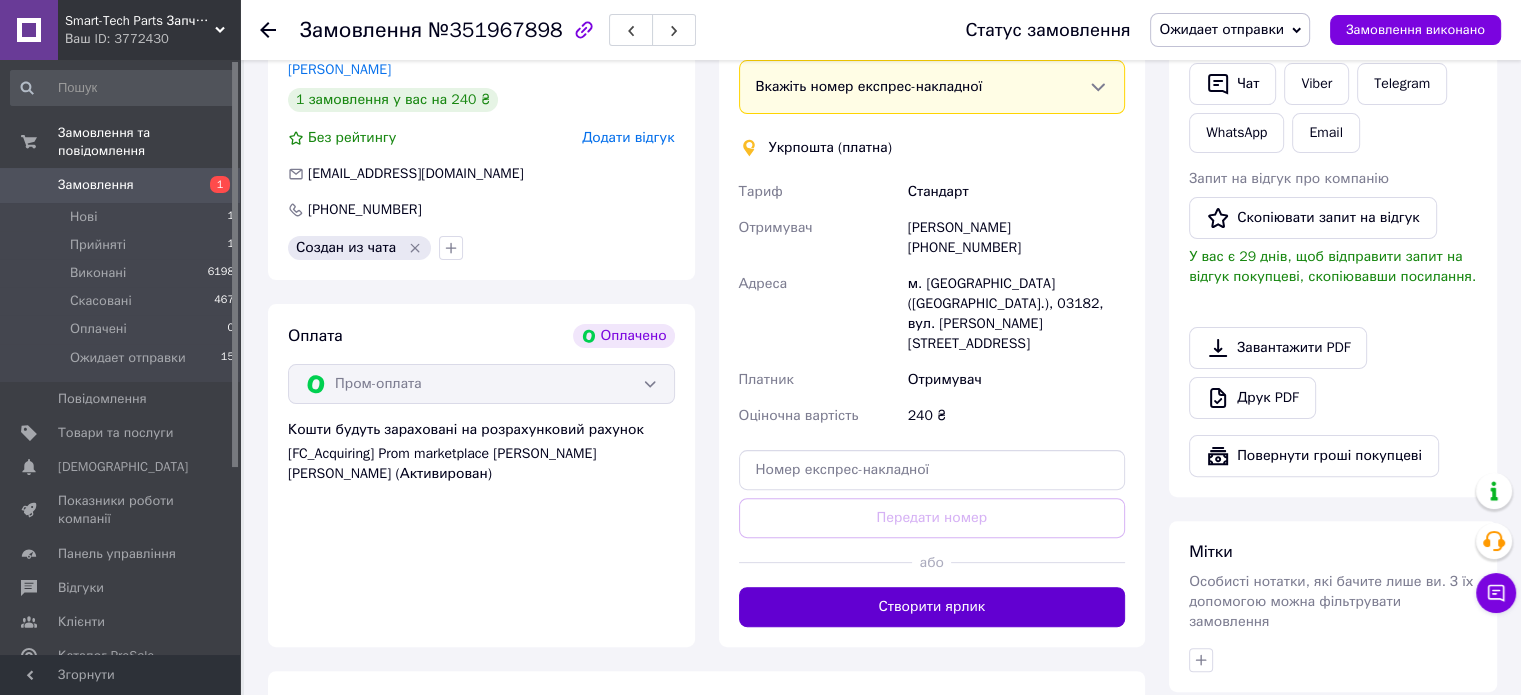 click on "Створити ярлик" at bounding box center [932, 607] 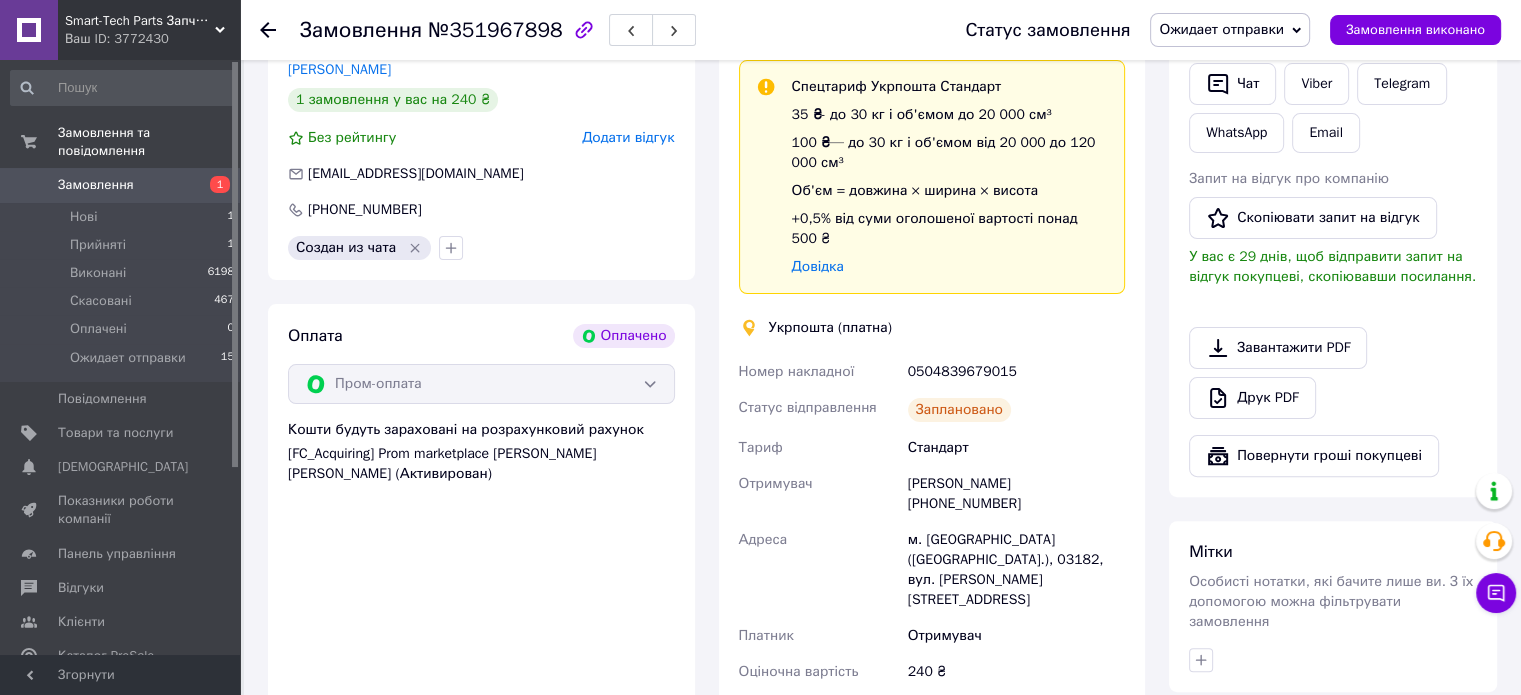 scroll, scrollTop: 700, scrollLeft: 0, axis: vertical 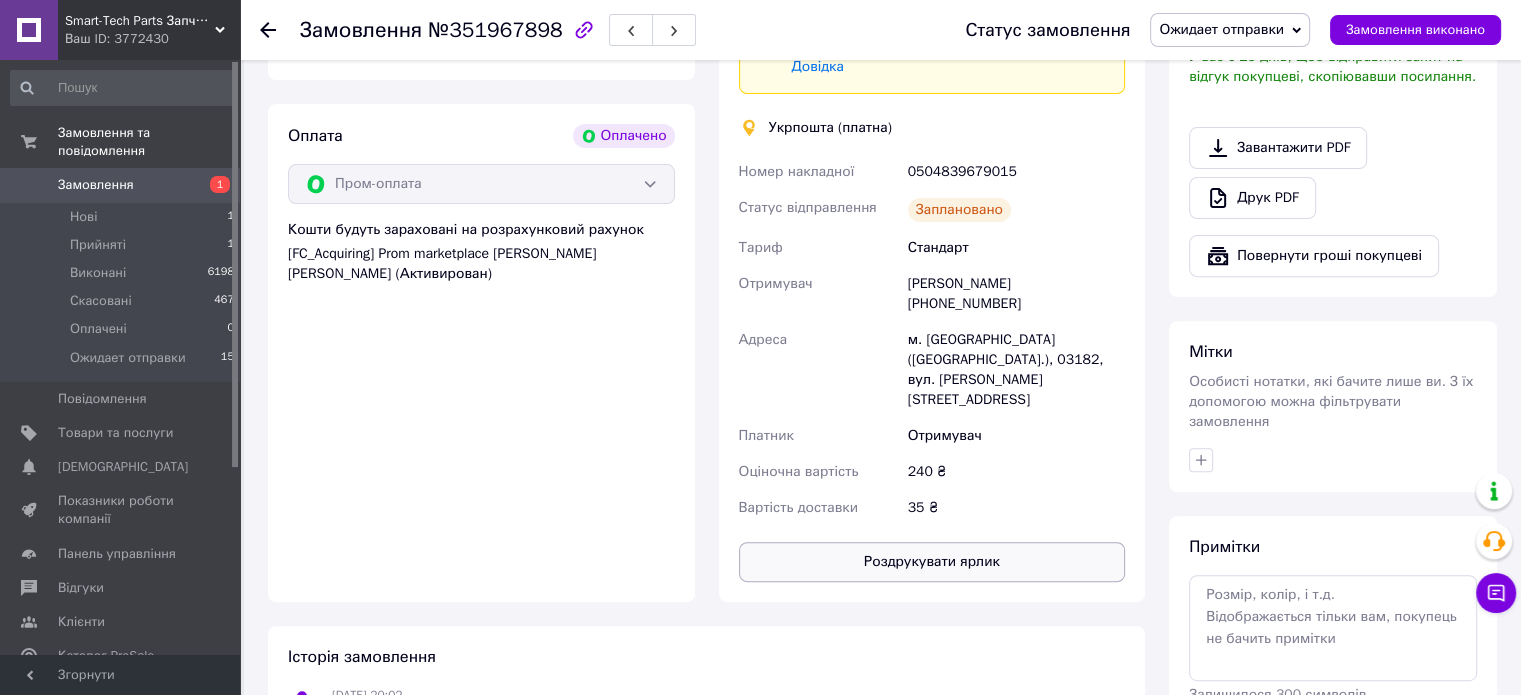 click on "Роздрукувати ярлик" at bounding box center (932, 562) 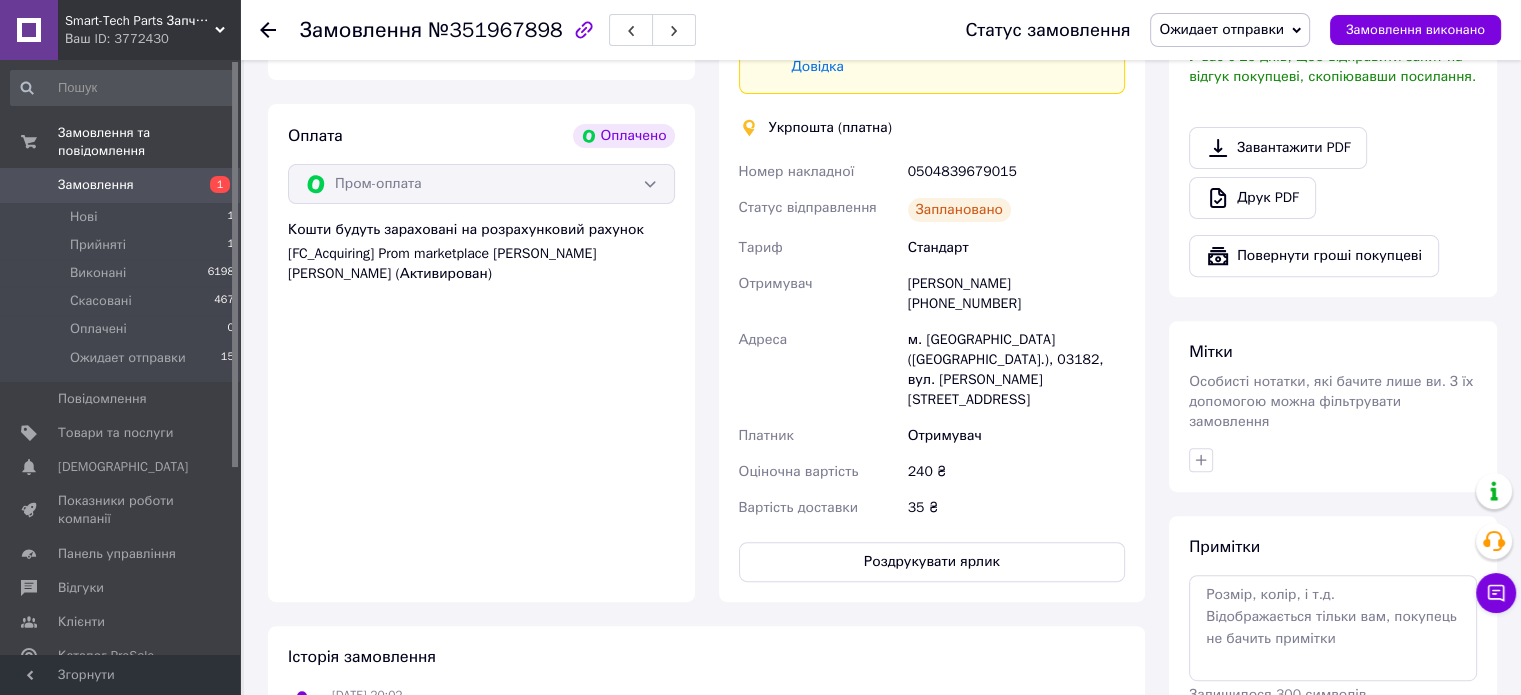 scroll, scrollTop: 200, scrollLeft: 0, axis: vertical 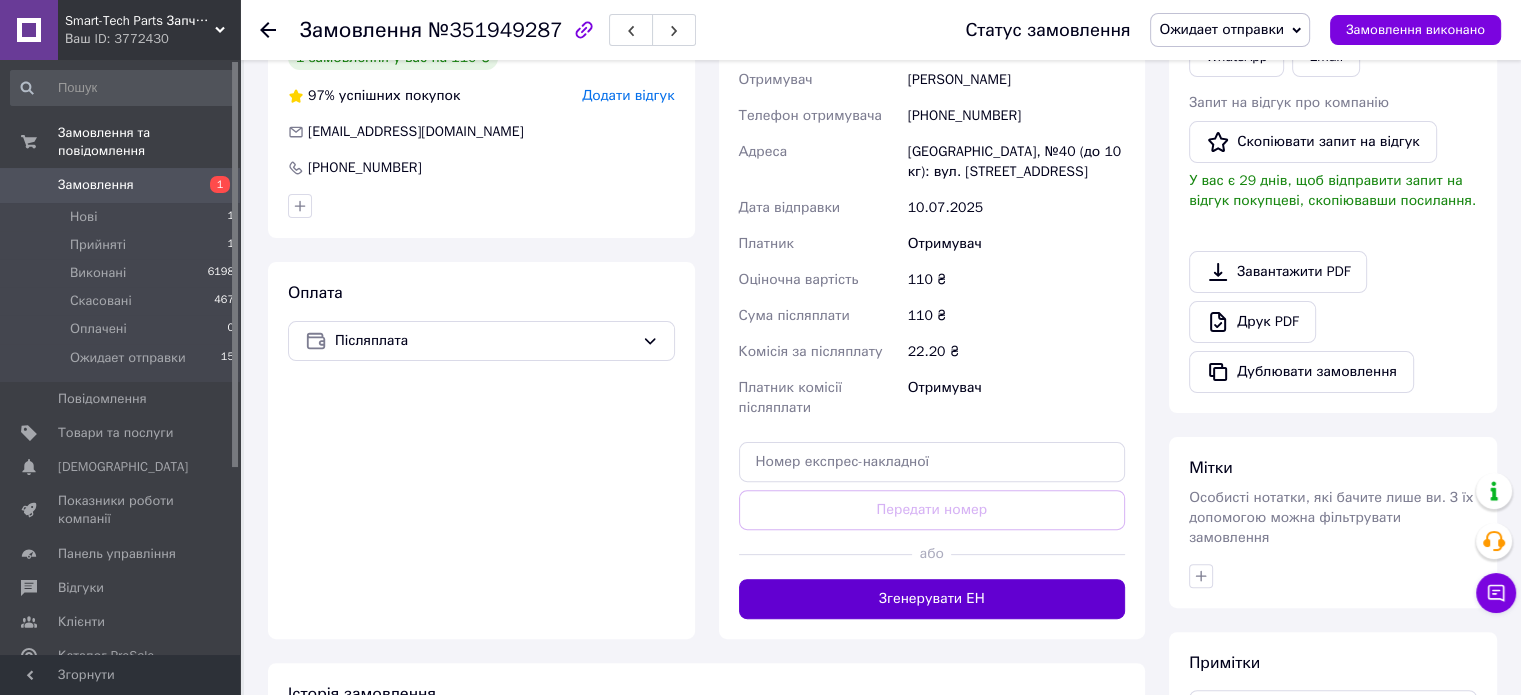 click on "Згенерувати ЕН" at bounding box center (932, 599) 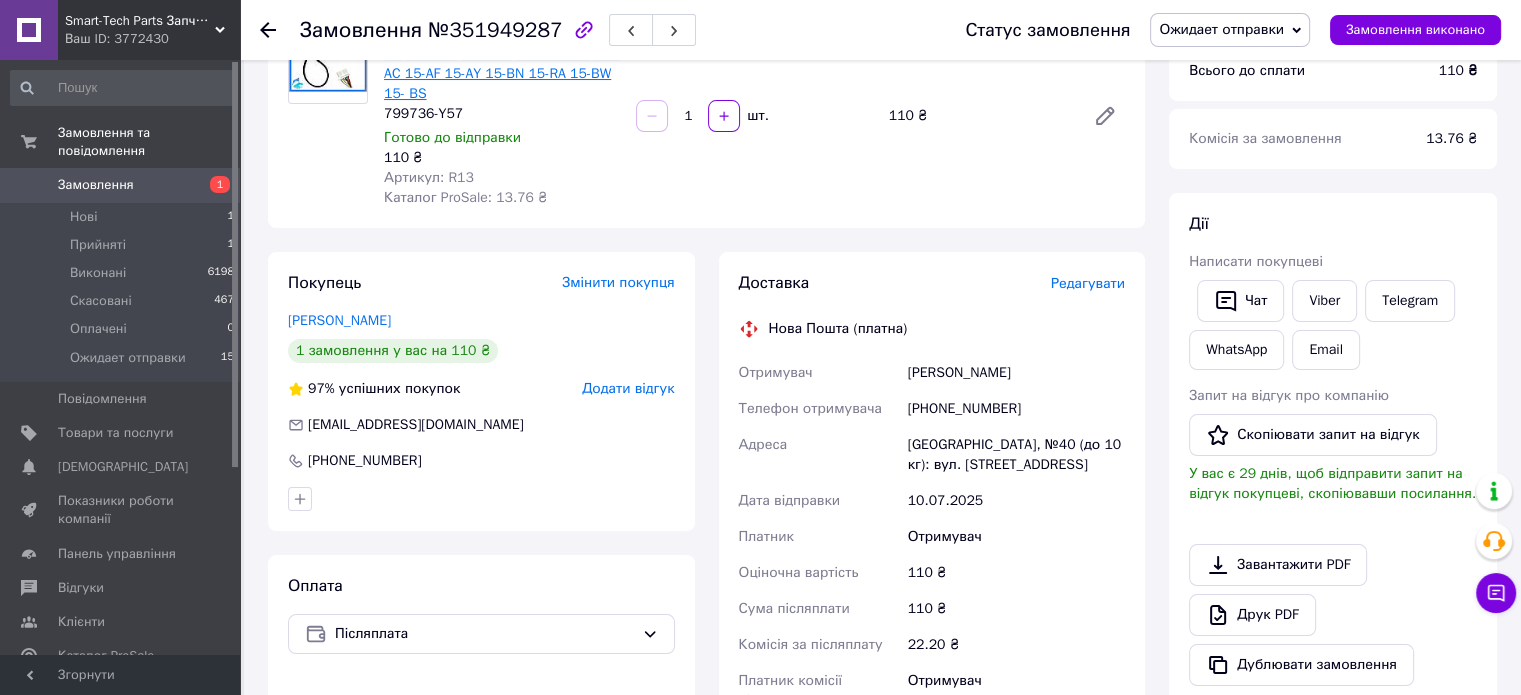 scroll, scrollTop: 200, scrollLeft: 0, axis: vertical 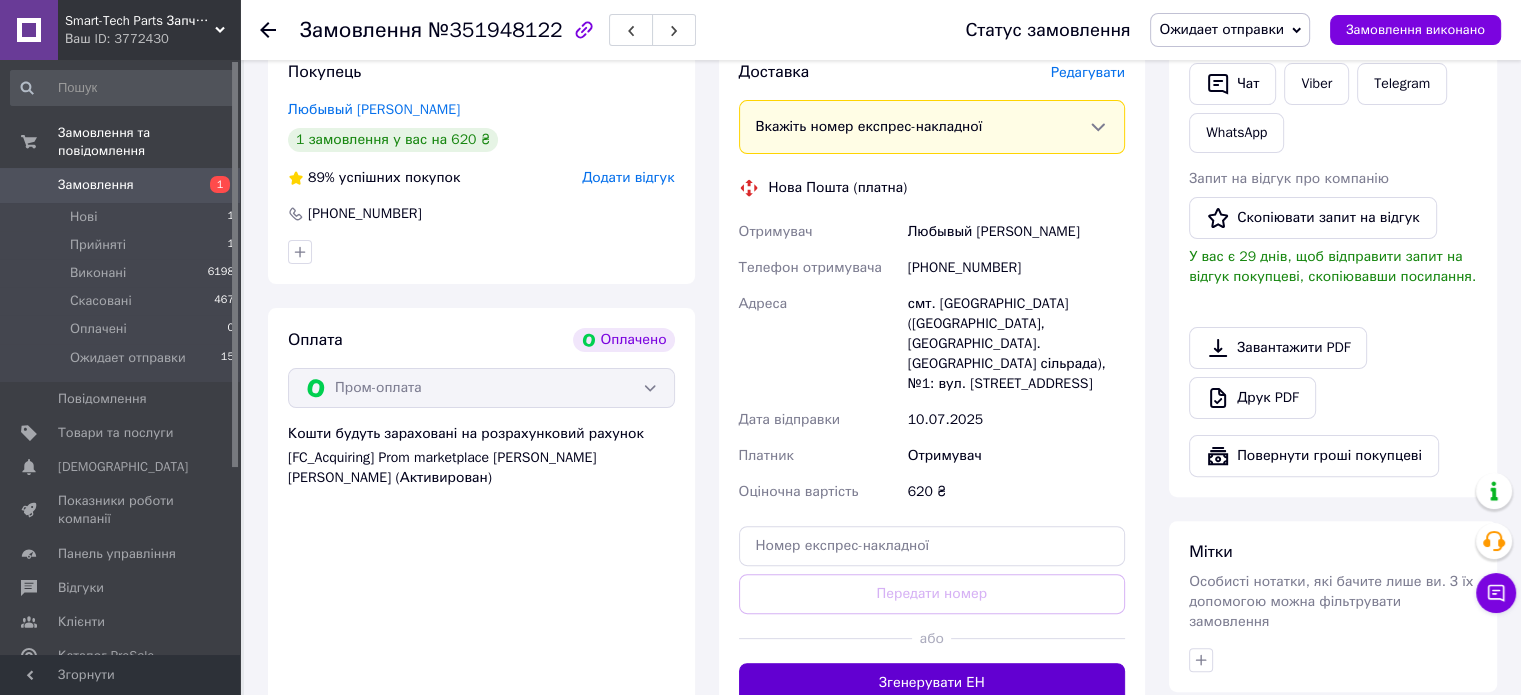 click on "Згенерувати ЕН" at bounding box center (932, 683) 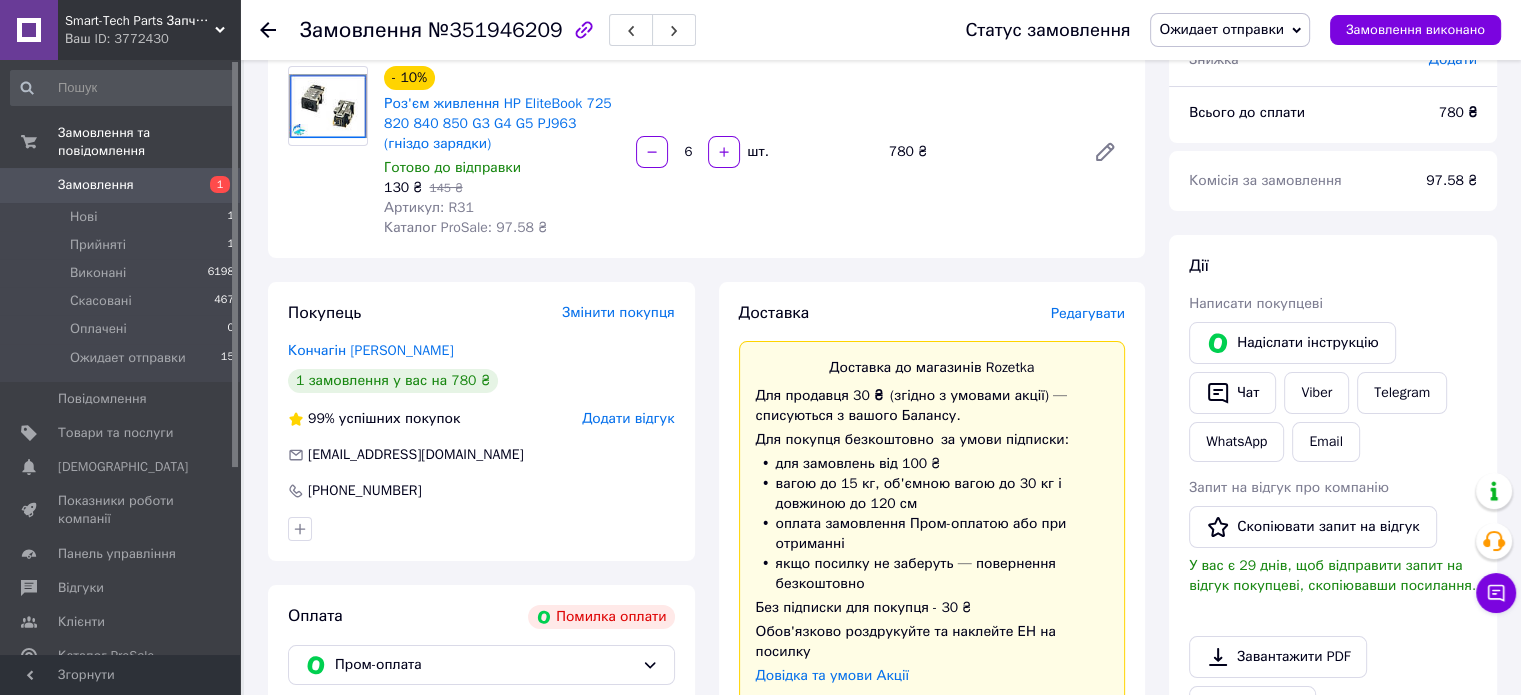 scroll, scrollTop: 500, scrollLeft: 0, axis: vertical 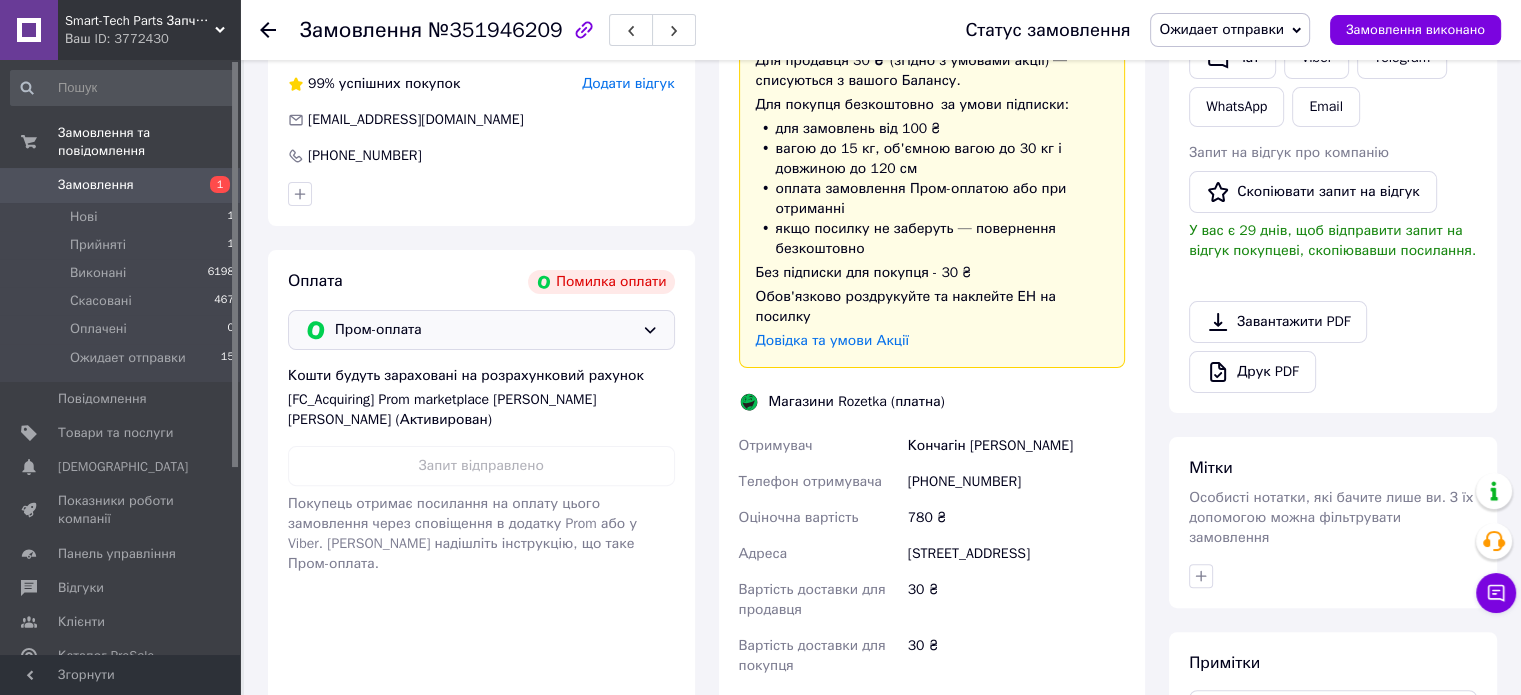 click on "Пром-оплата" at bounding box center (484, 330) 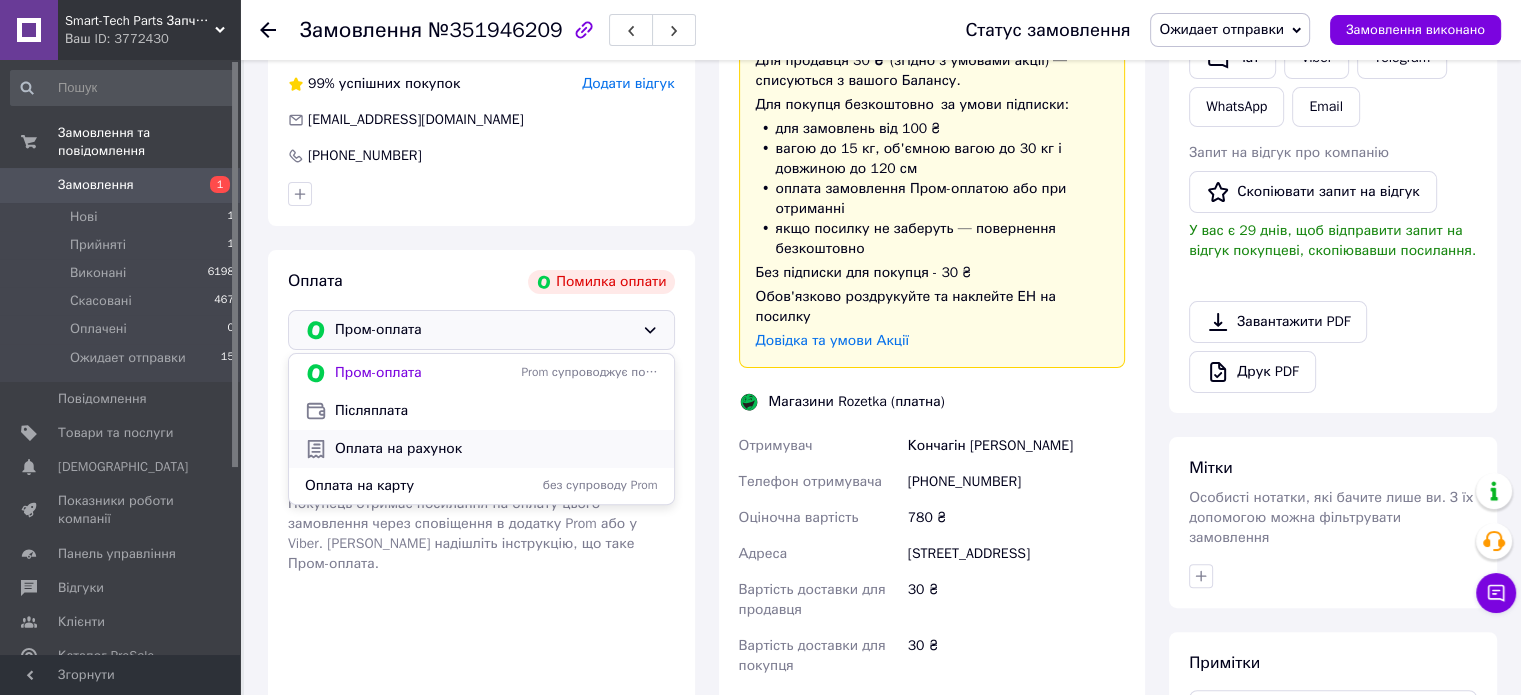 click on "Оплата на рахунок" at bounding box center [496, 449] 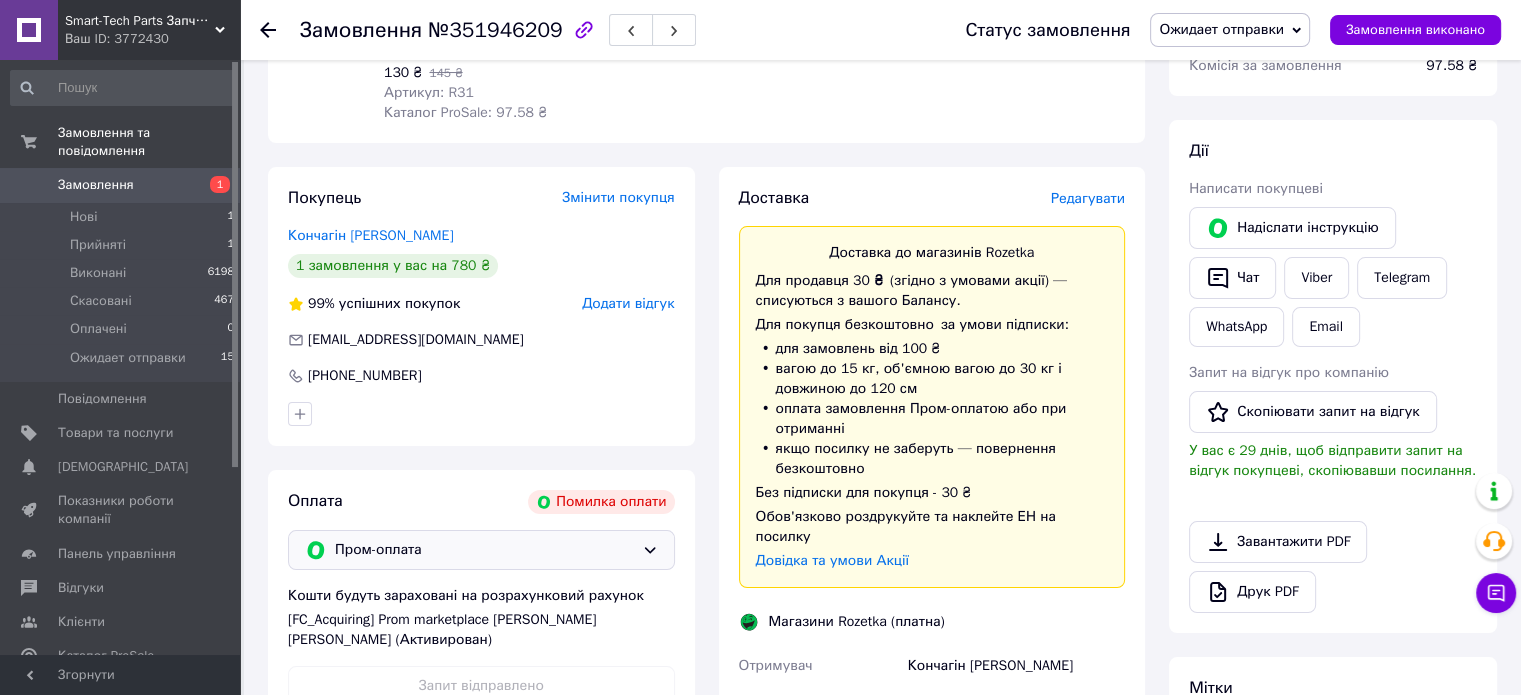 scroll, scrollTop: 400, scrollLeft: 0, axis: vertical 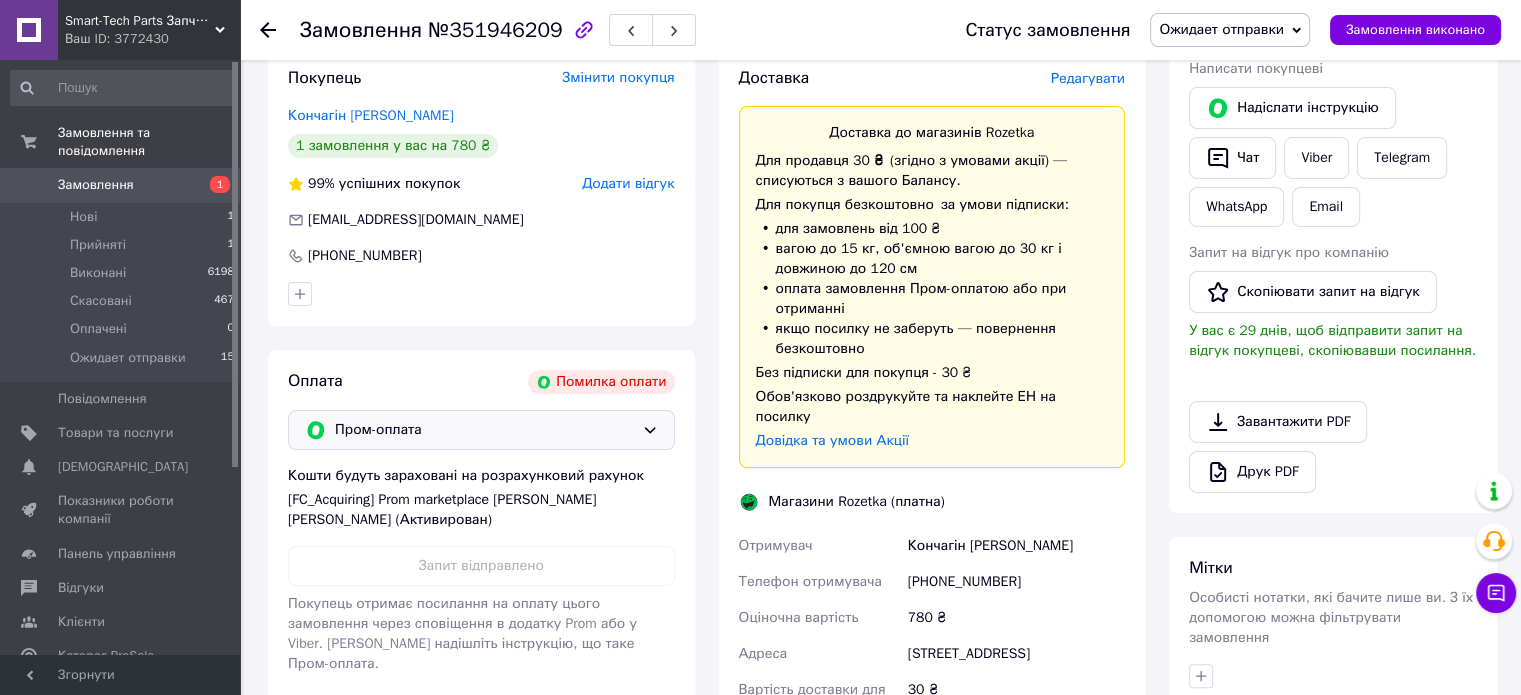 click on "Пром-оплата" at bounding box center (481, 430) 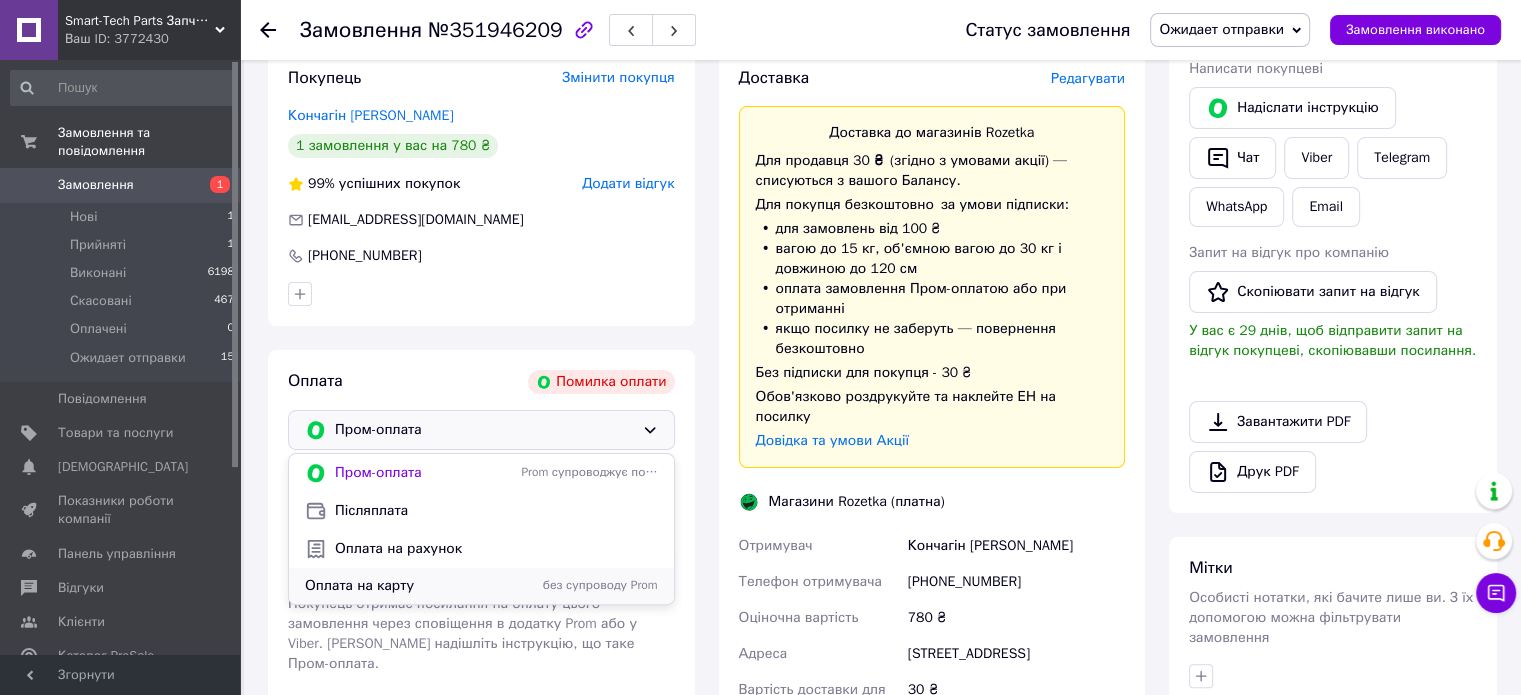 click on "Оплата на карту без супроводу Prom" at bounding box center [481, 586] 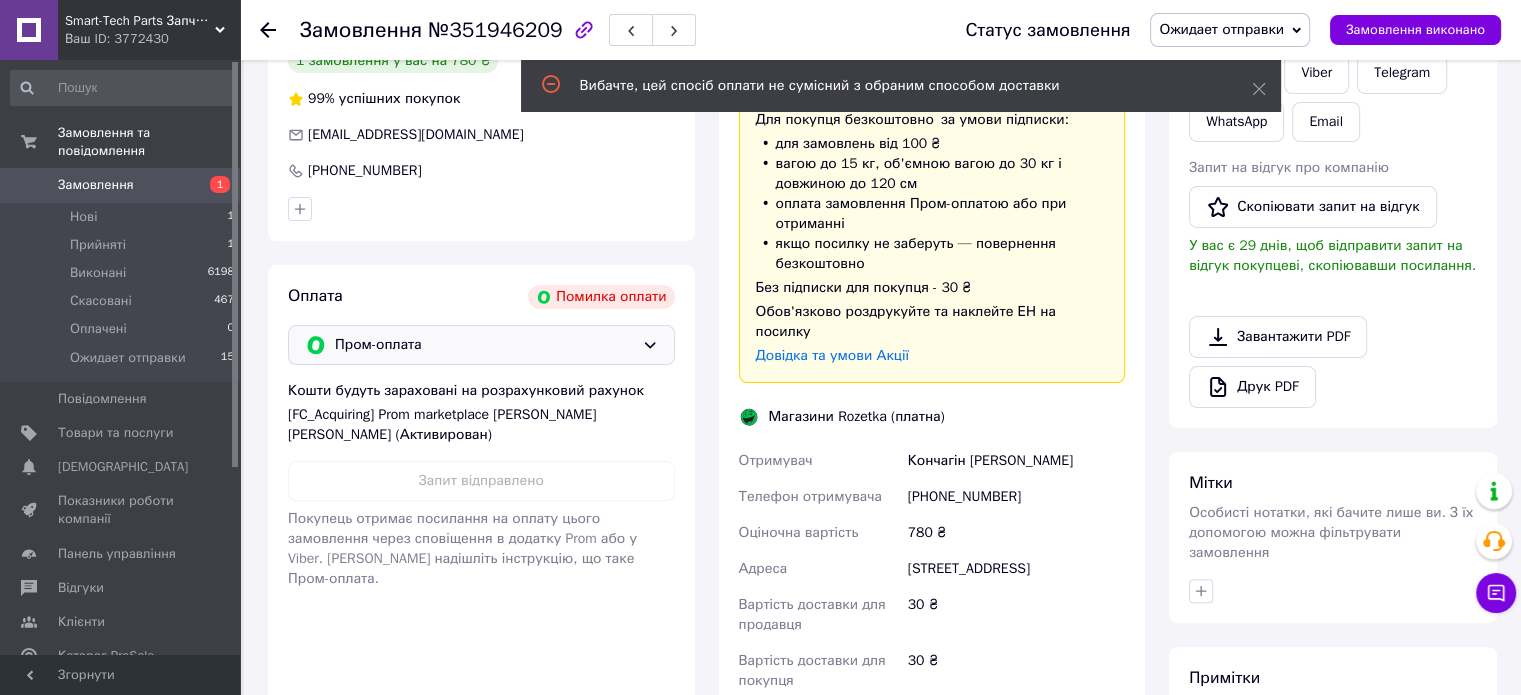 scroll, scrollTop: 700, scrollLeft: 0, axis: vertical 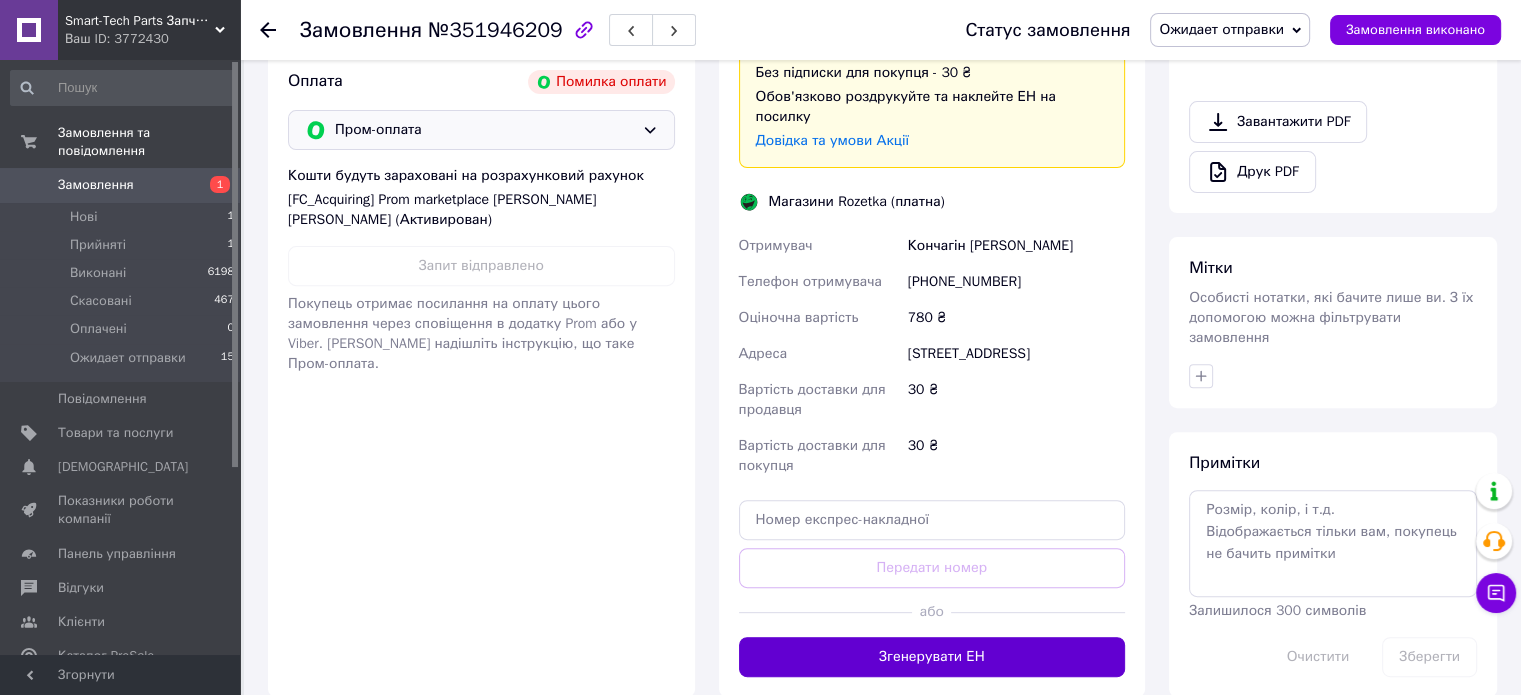 click on "Згенерувати ЕН" at bounding box center (932, 657) 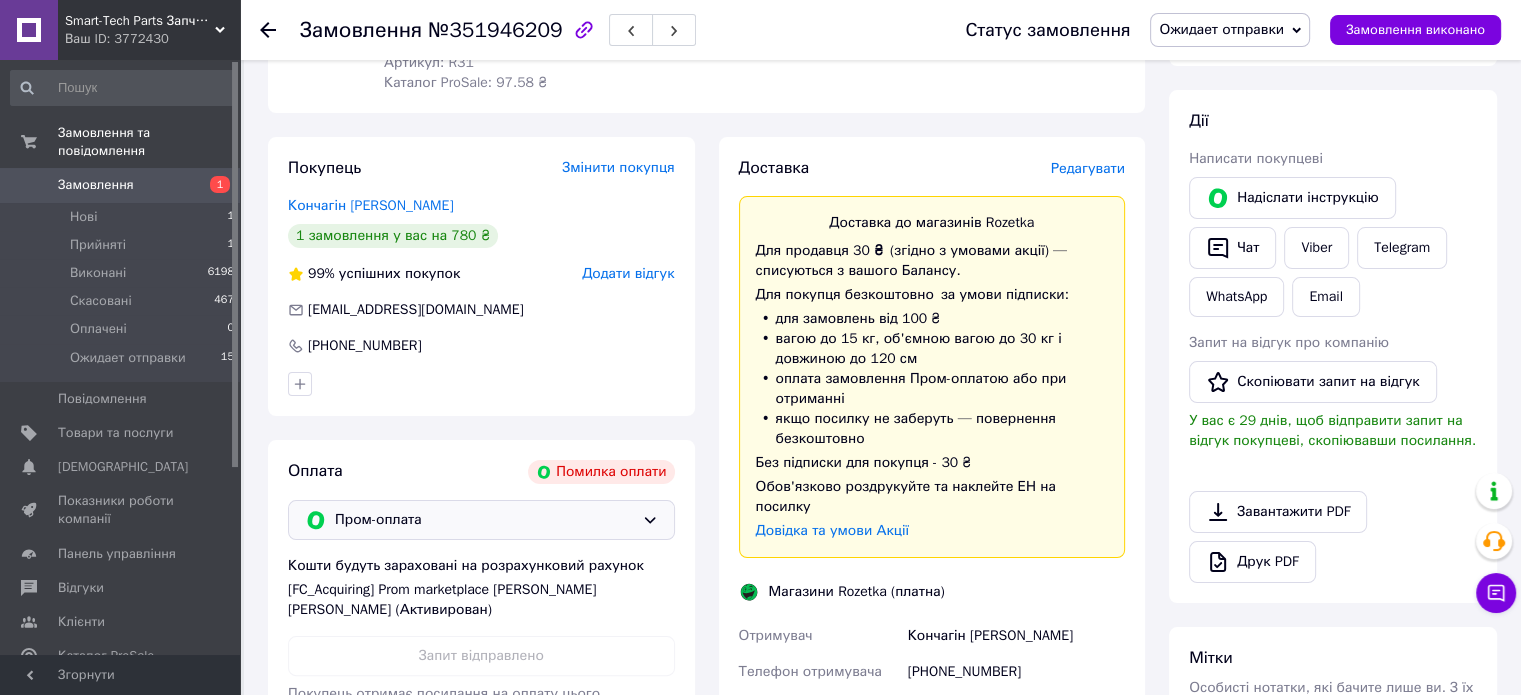scroll, scrollTop: 300, scrollLeft: 0, axis: vertical 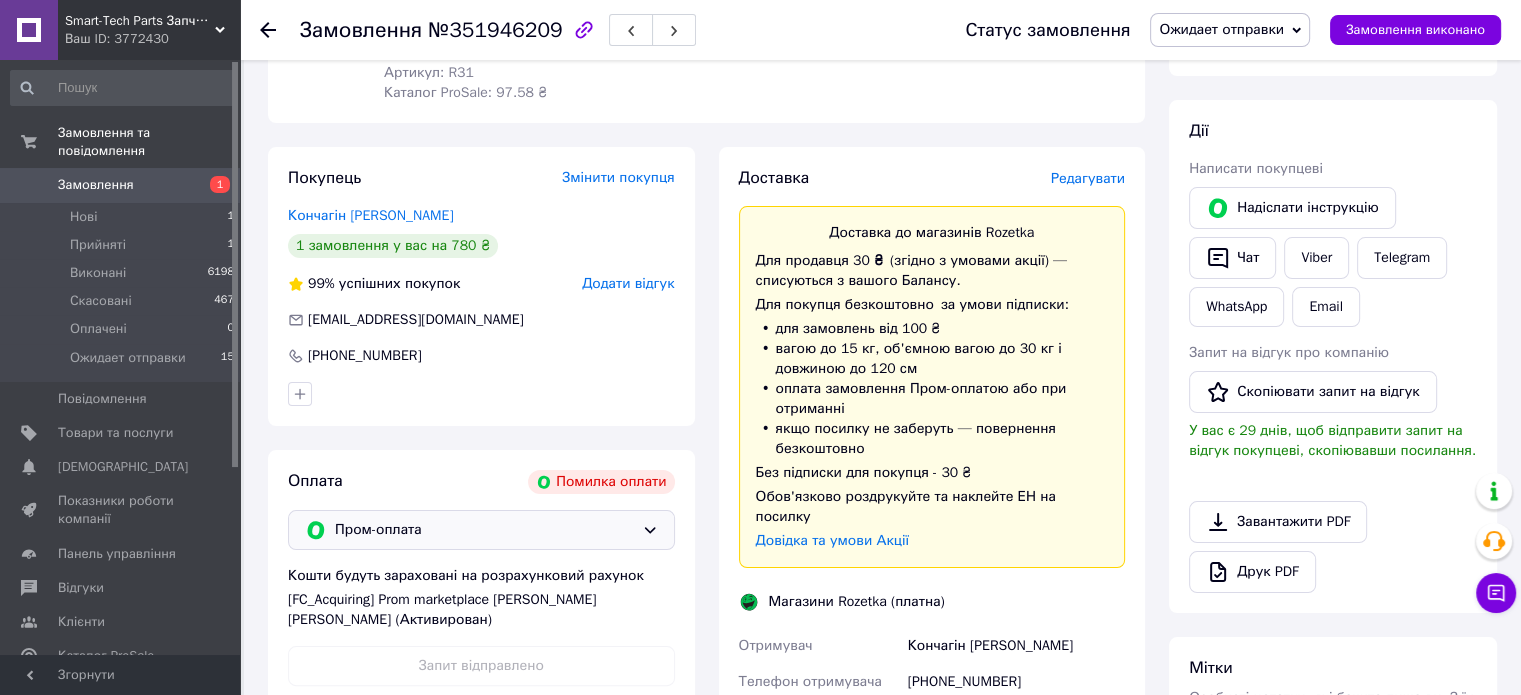 type 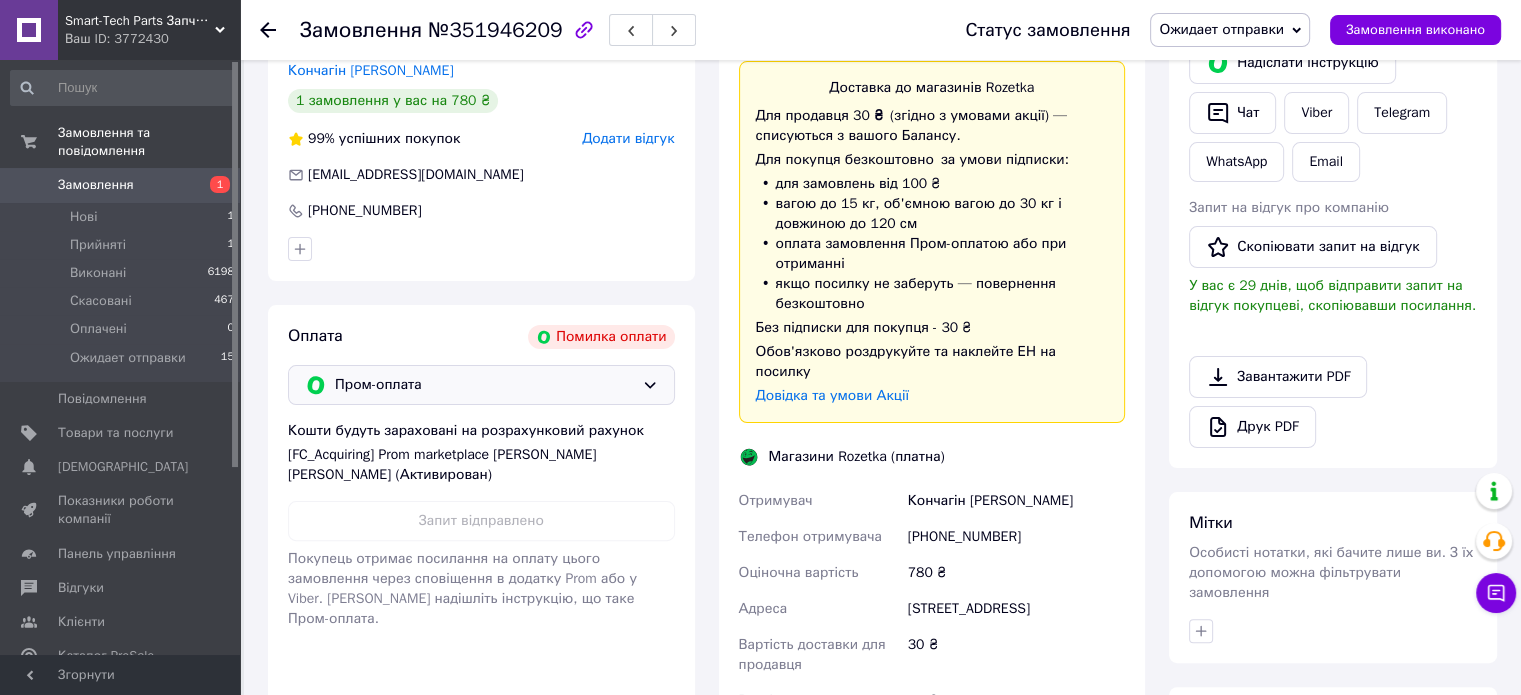scroll, scrollTop: 200, scrollLeft: 0, axis: vertical 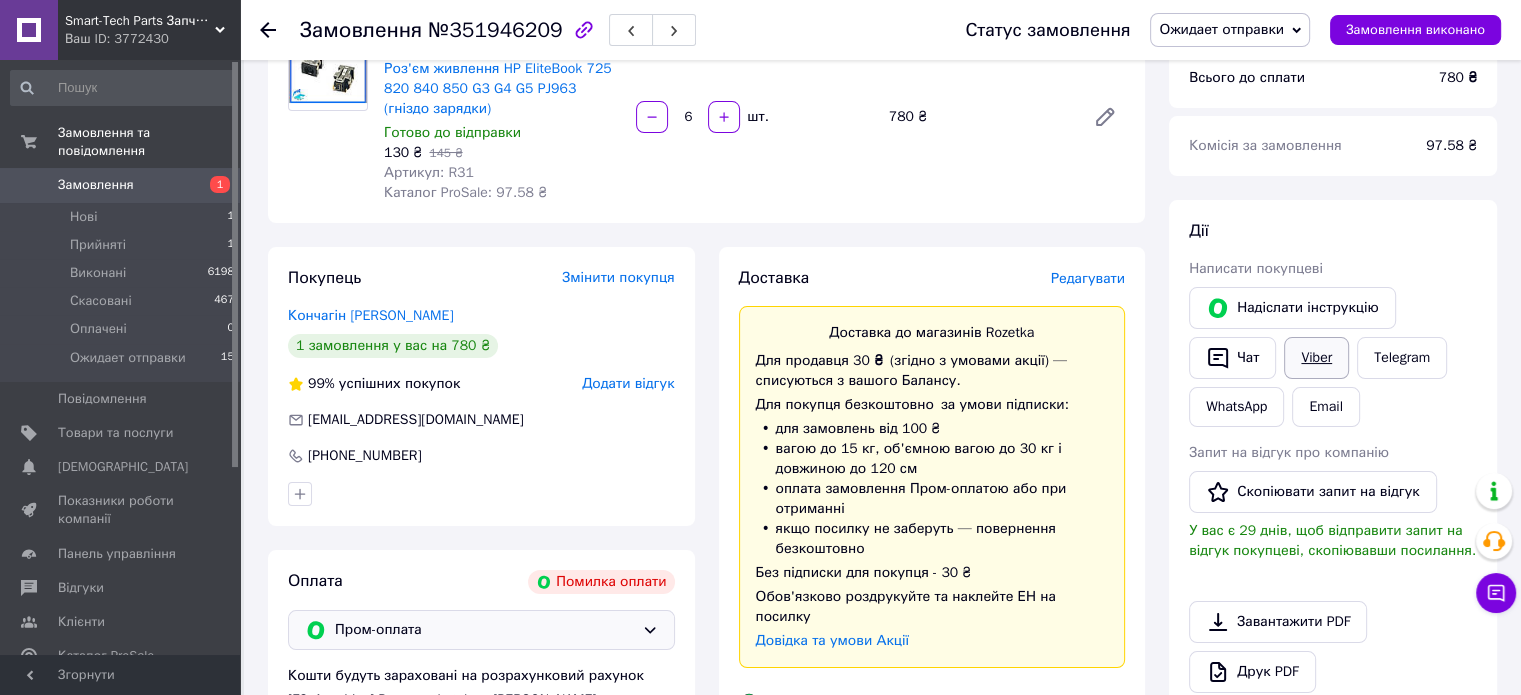 click on "Viber" at bounding box center (1316, 358) 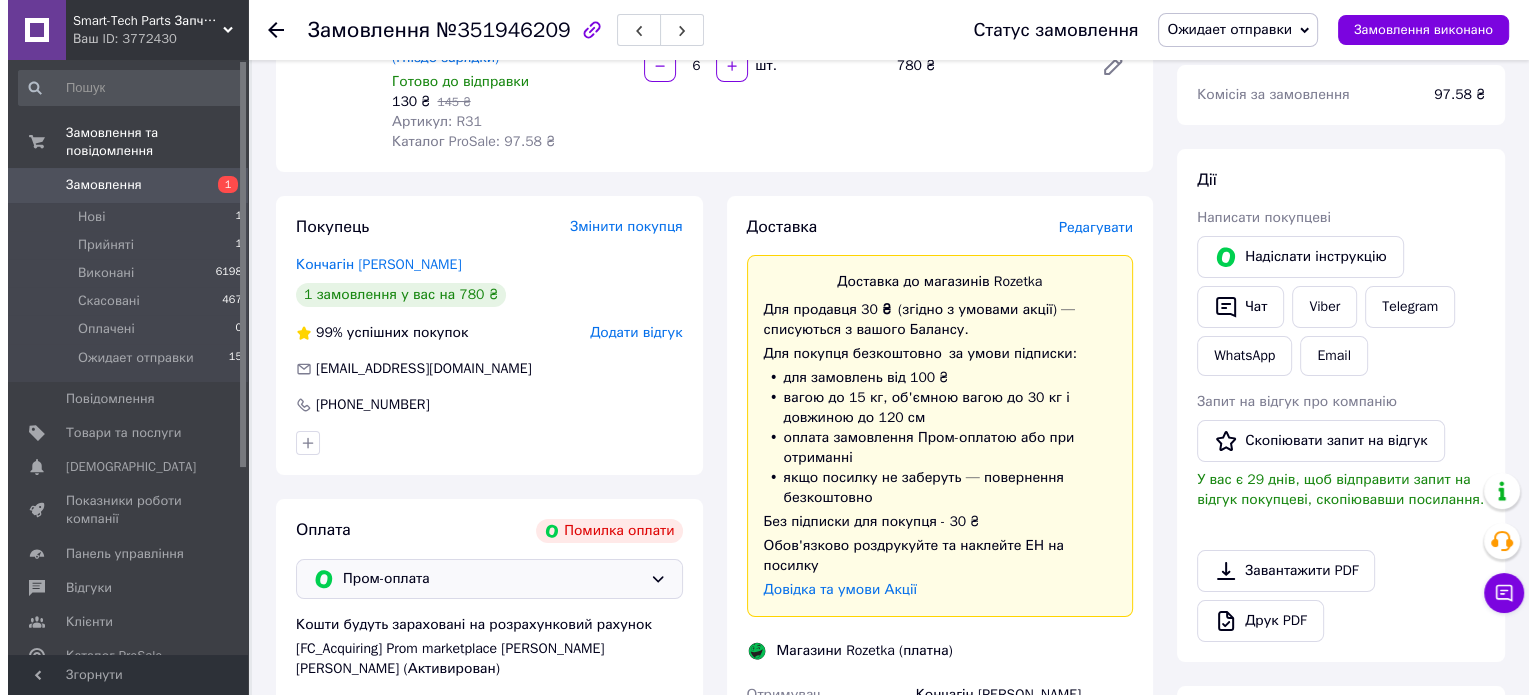 scroll, scrollTop: 300, scrollLeft: 0, axis: vertical 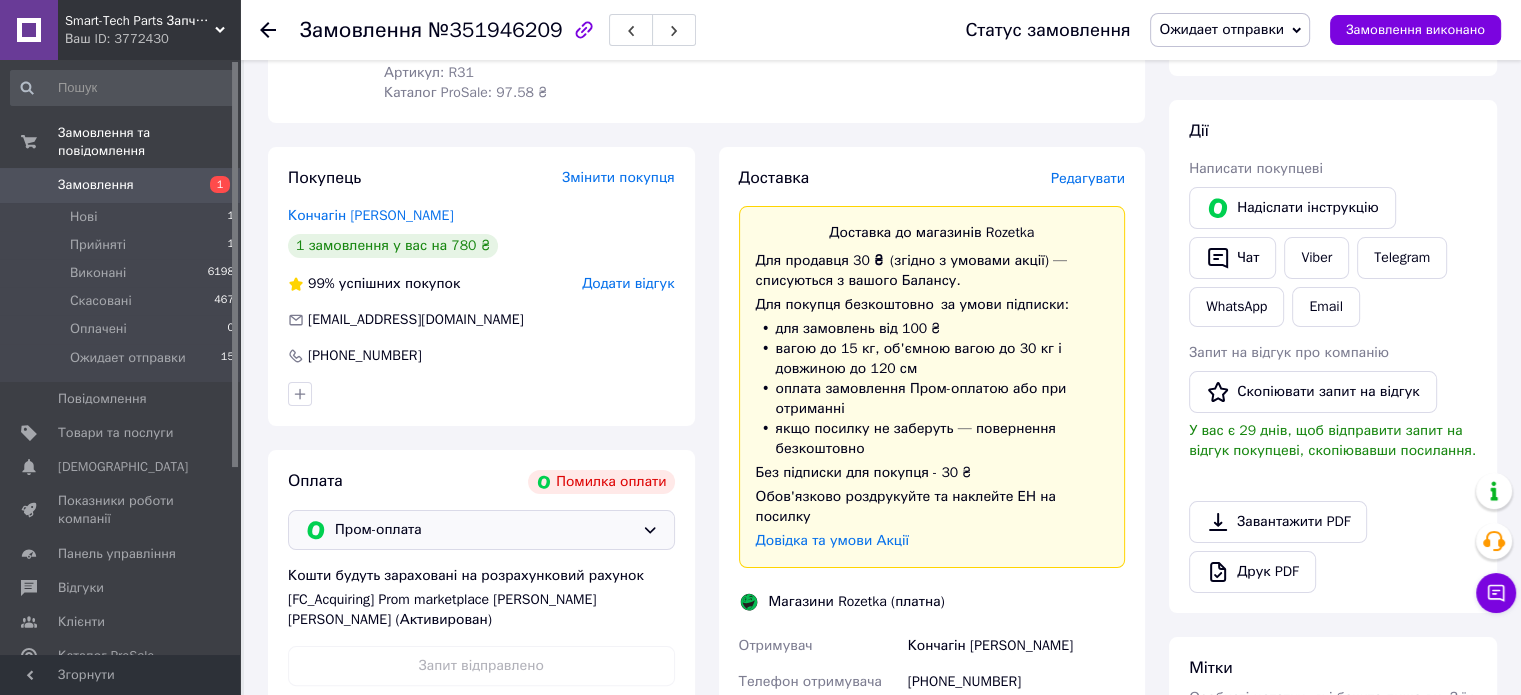click 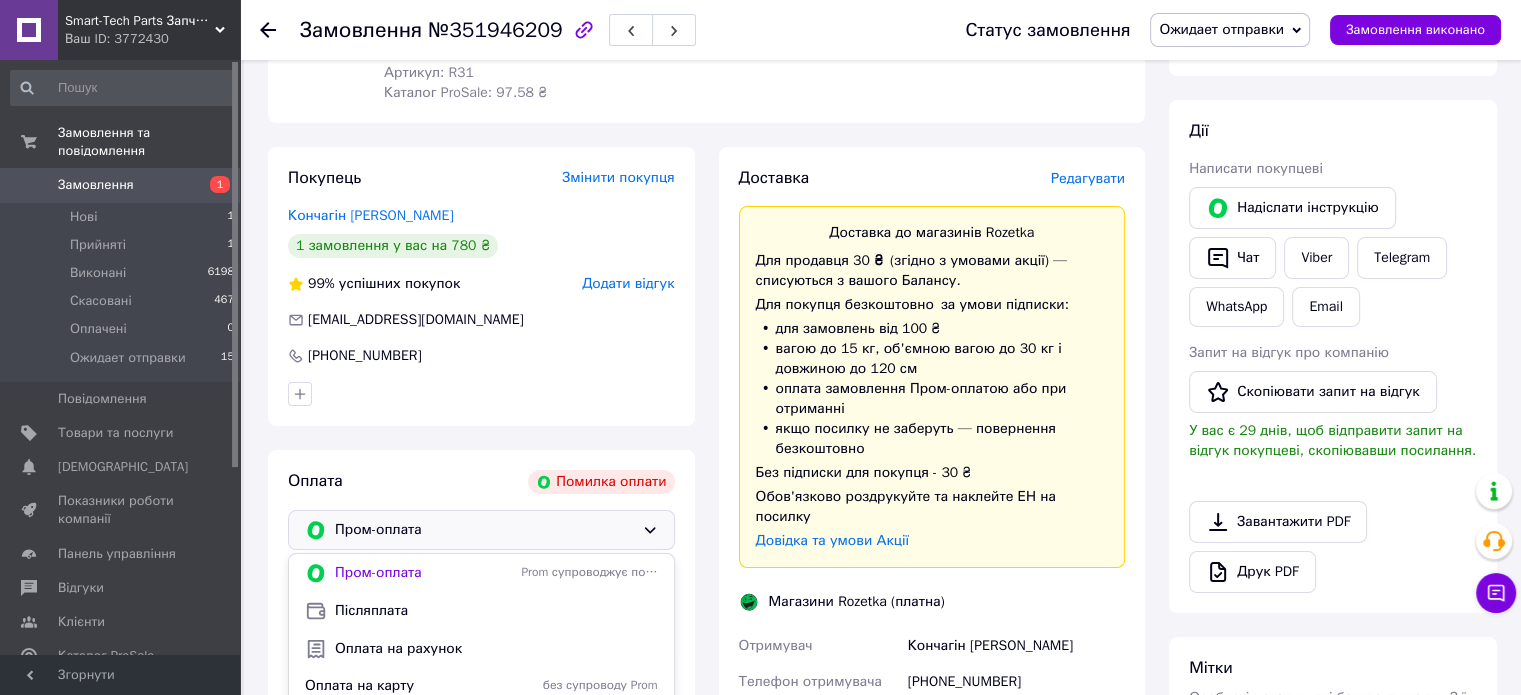 click on "Редагувати" at bounding box center [1088, 178] 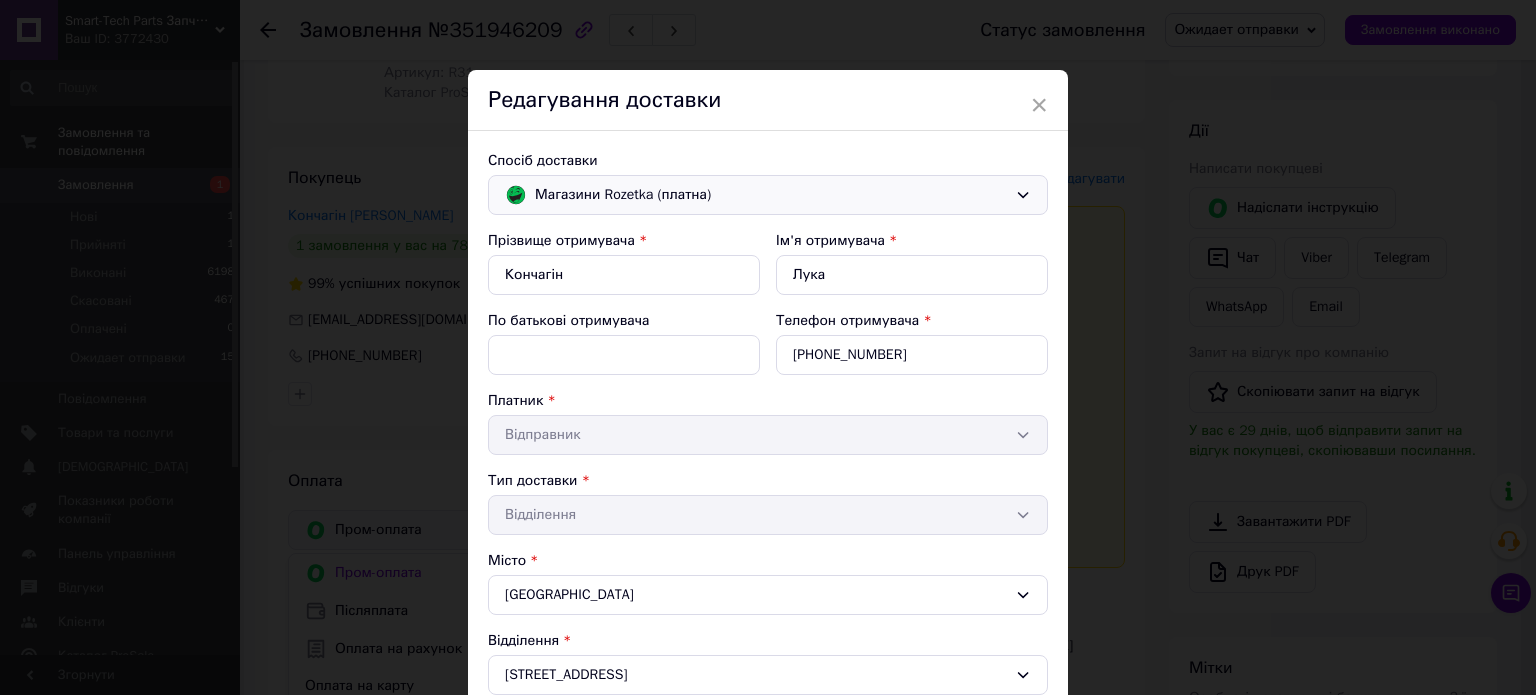 click on "Магазини Rozetka (платна)" at bounding box center [771, 195] 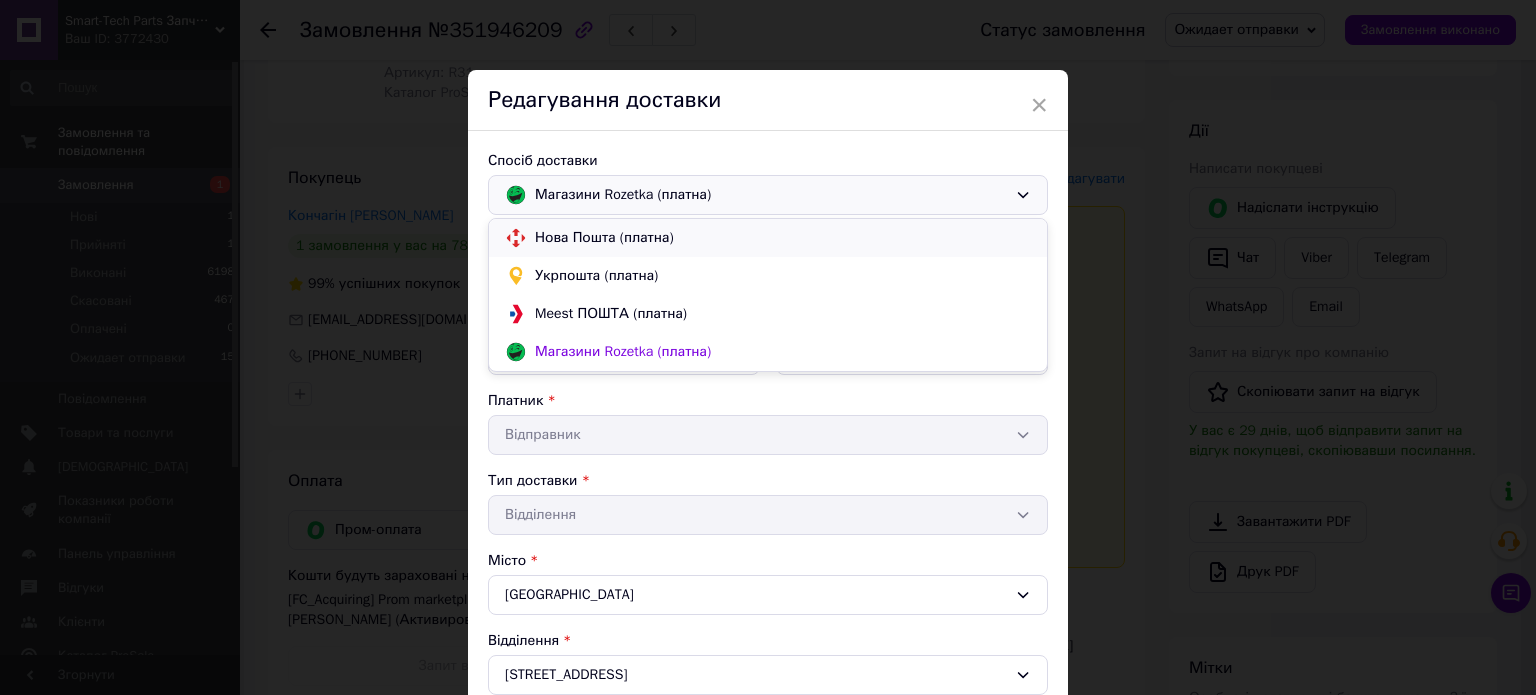 click on "Нова Пошта (платна)" at bounding box center [783, 238] 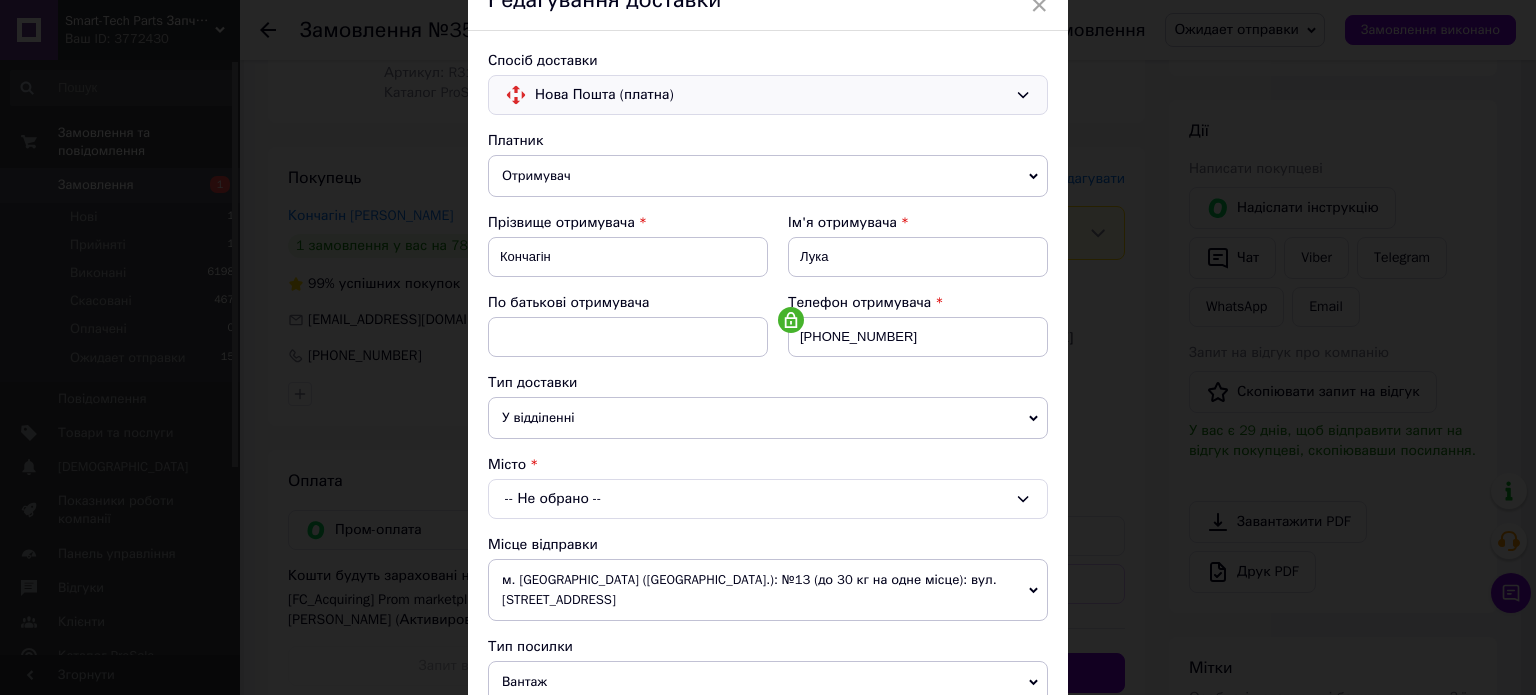 scroll, scrollTop: 300, scrollLeft: 0, axis: vertical 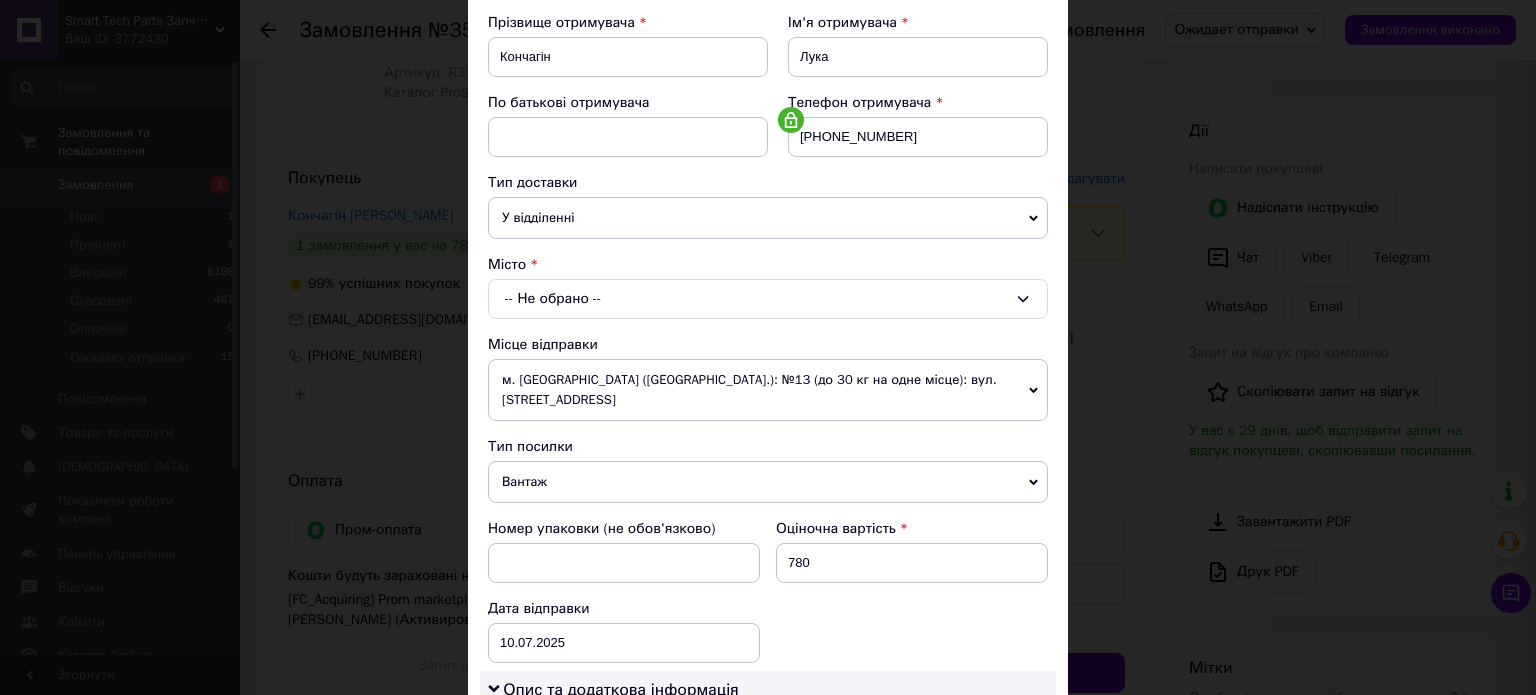 click on "-- Не обрано --" at bounding box center (768, 299) 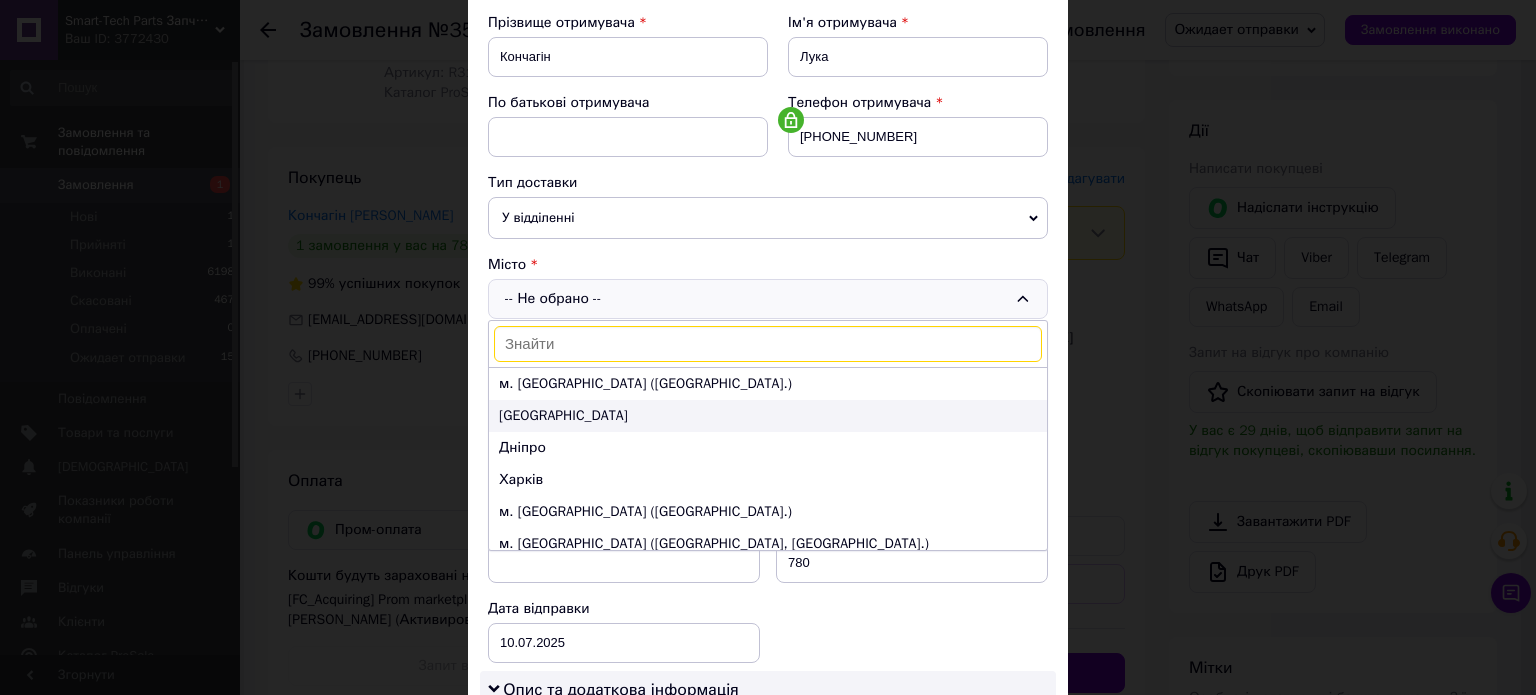 click on "Одеса" at bounding box center (768, 416) 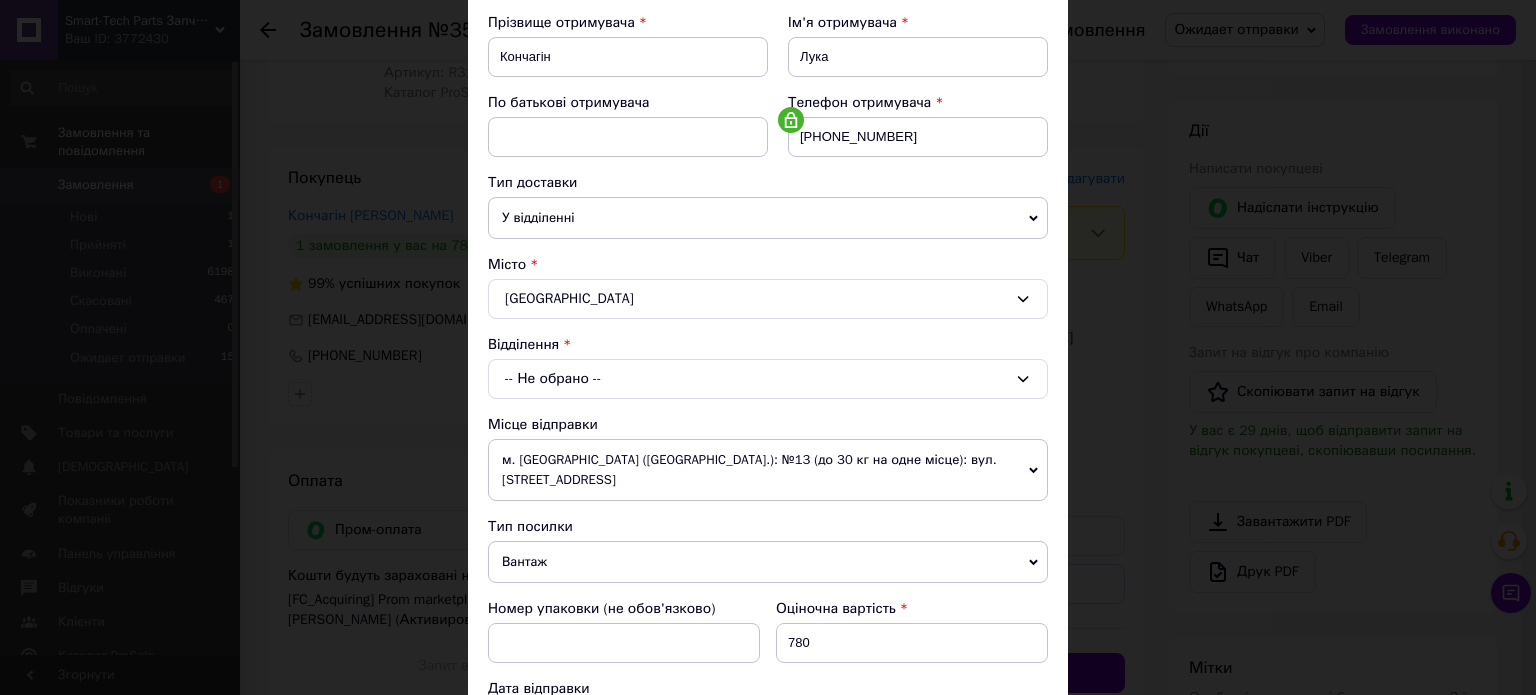 click on "-- Не обрано --" at bounding box center [768, 379] 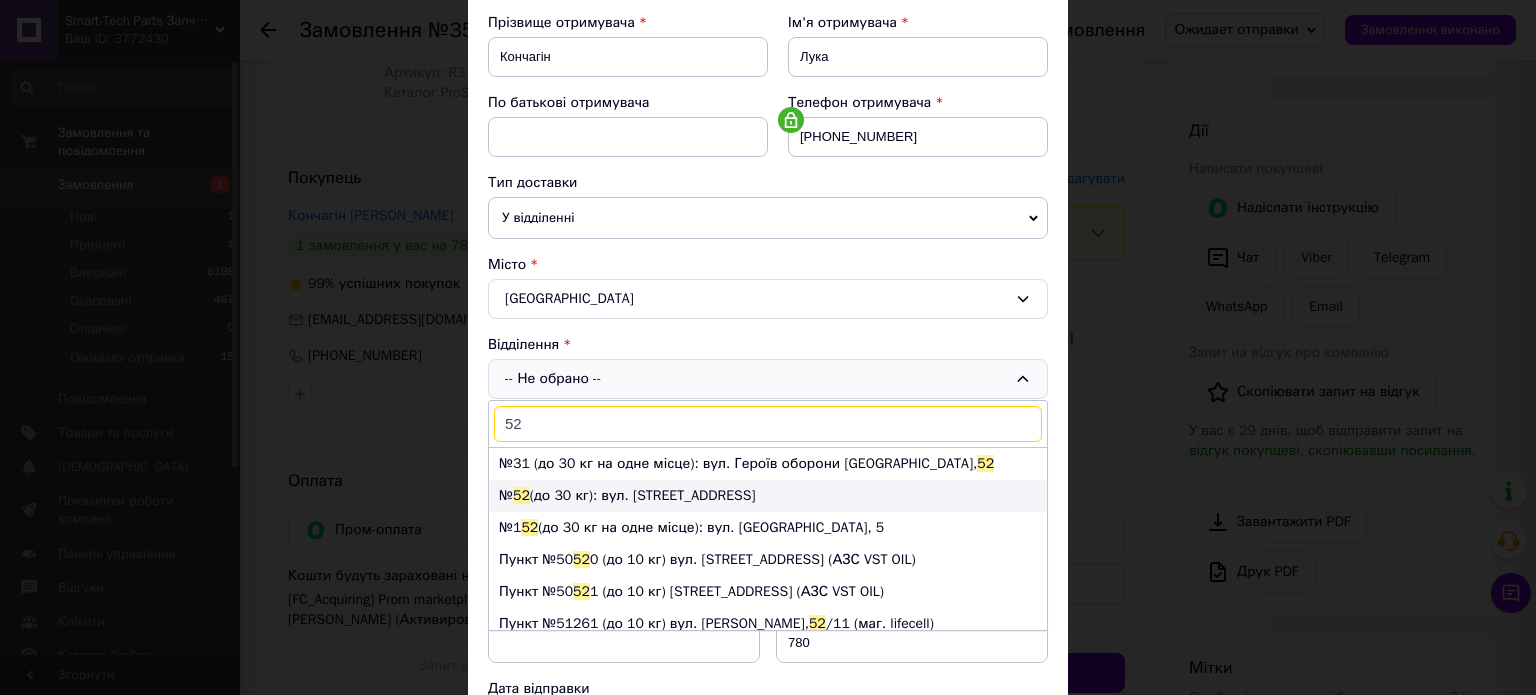 type on "52" 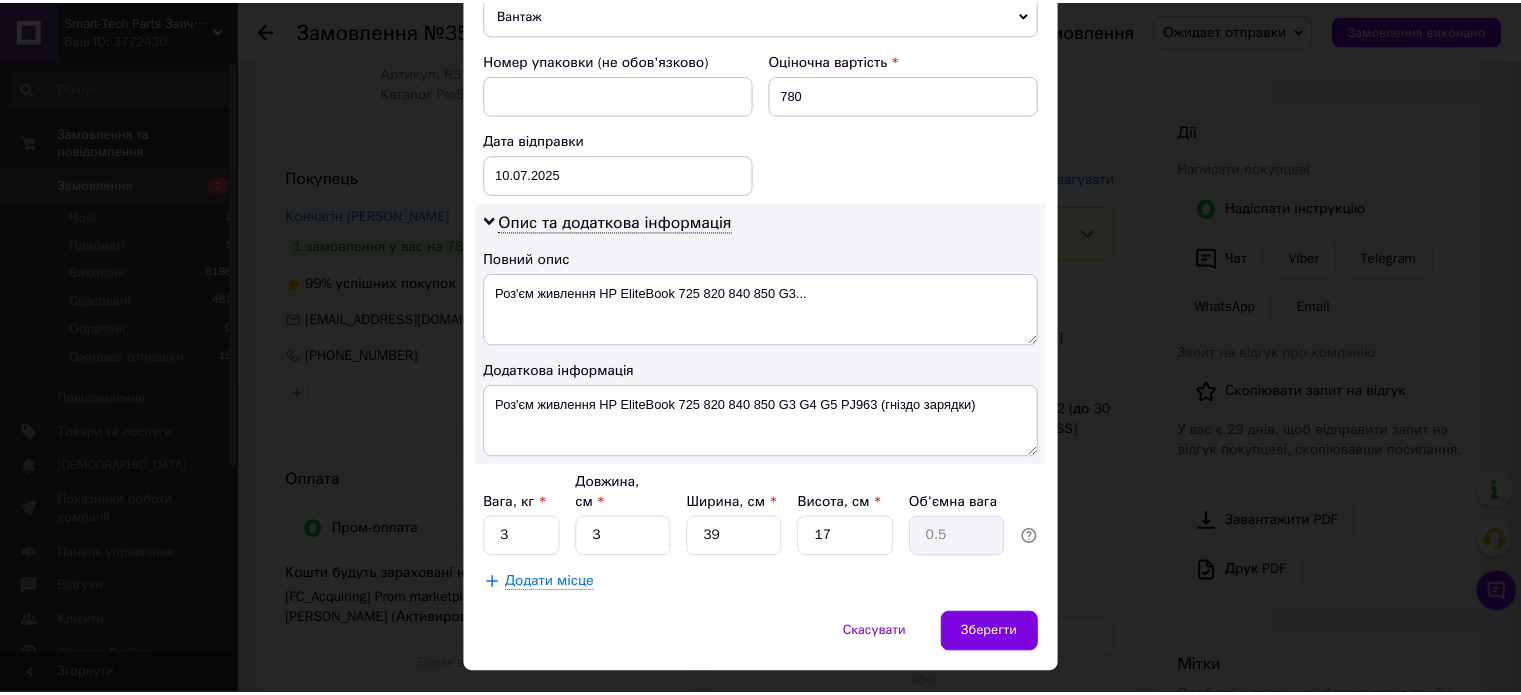 scroll, scrollTop: 850, scrollLeft: 0, axis: vertical 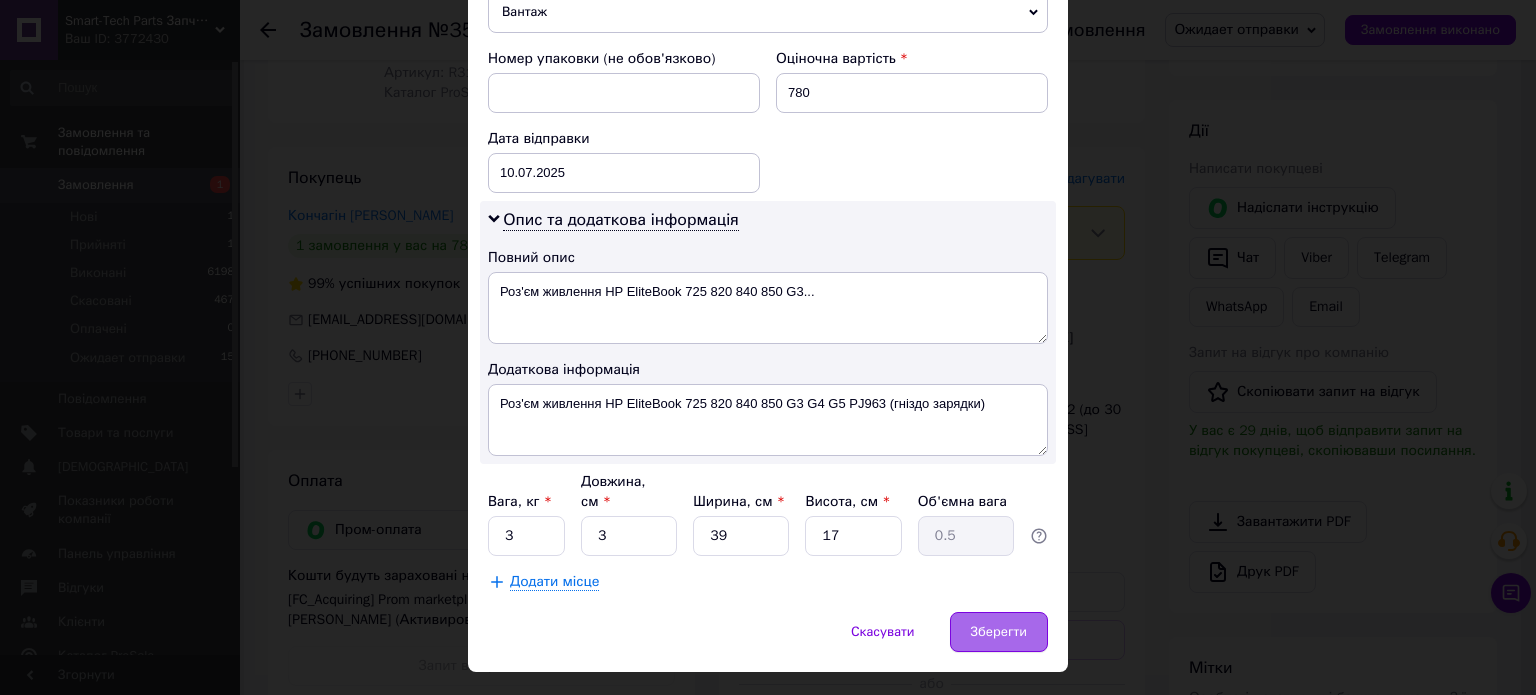 click on "Зберегти" at bounding box center [999, 632] 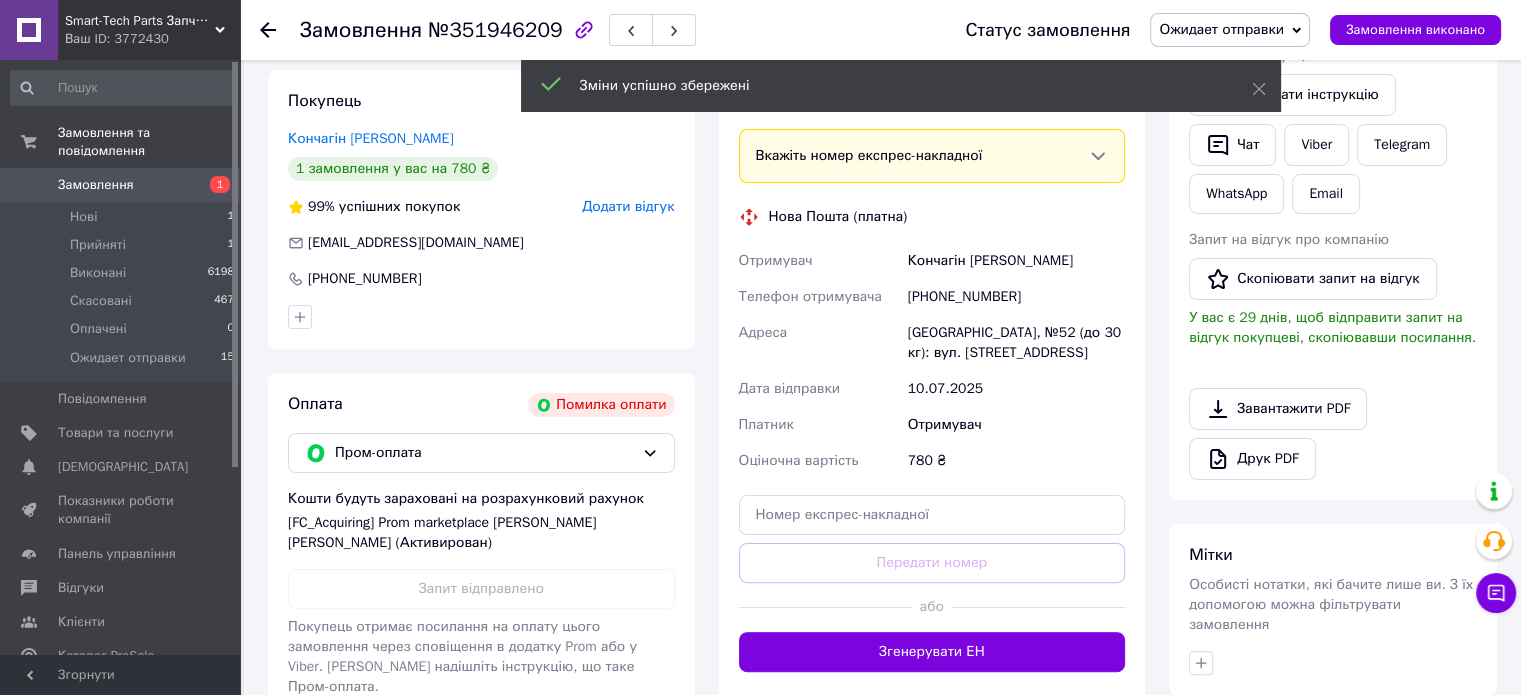 scroll, scrollTop: 500, scrollLeft: 0, axis: vertical 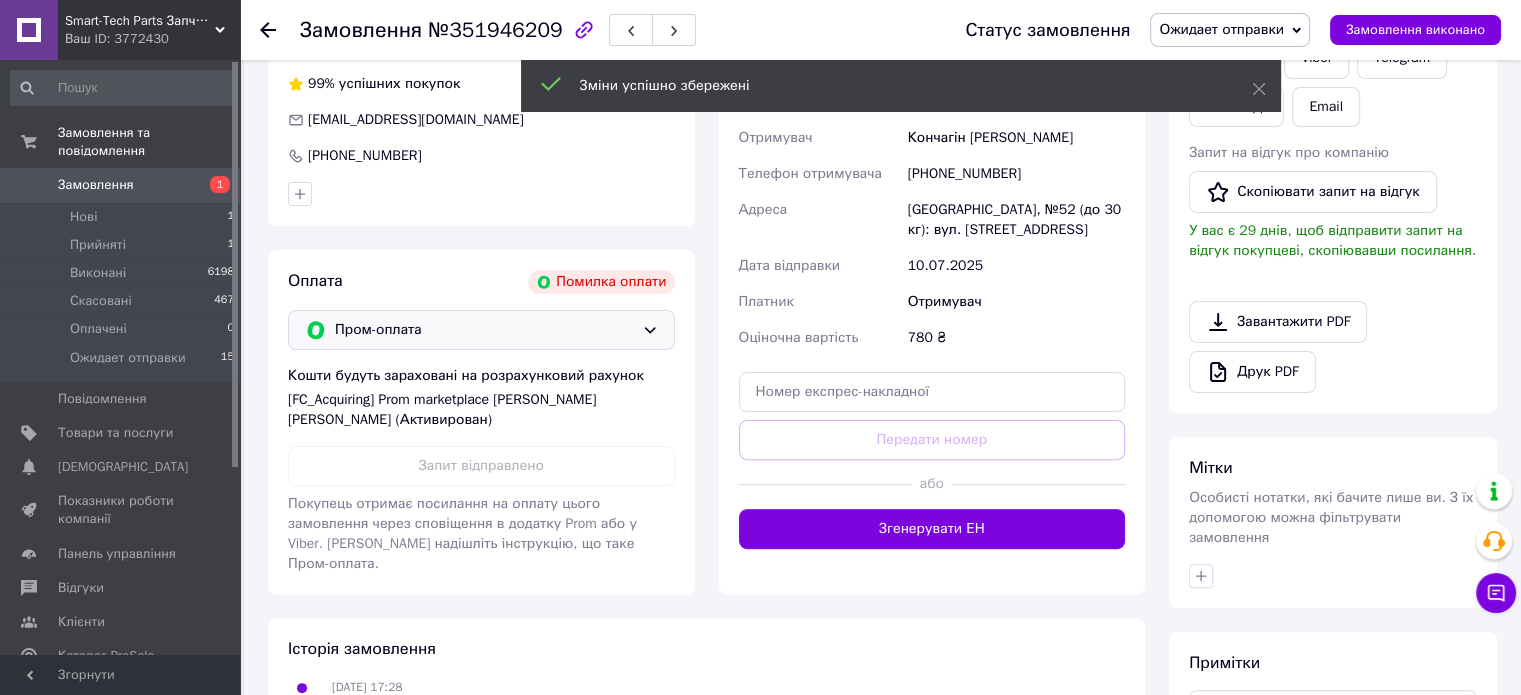 click on "Пром-оплата" at bounding box center (484, 330) 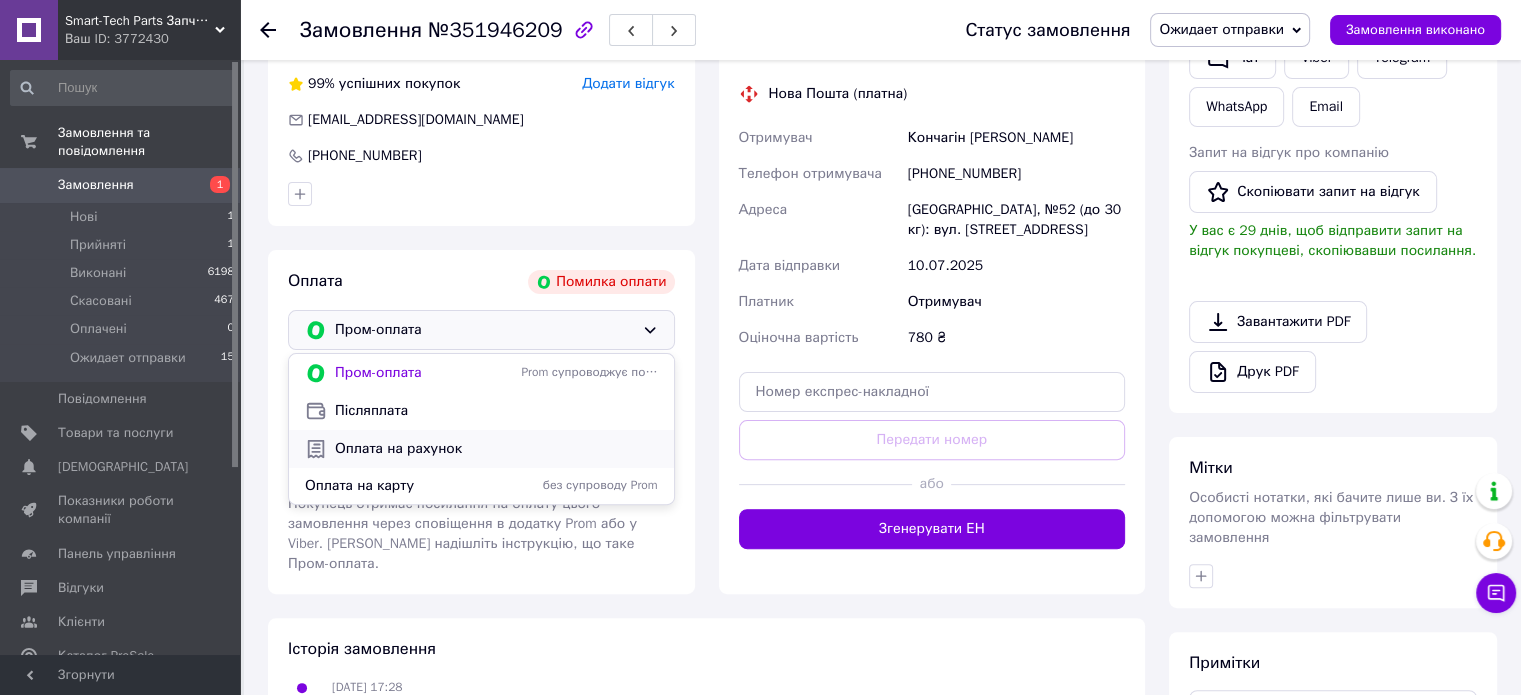 click on "Оплата на рахунок" at bounding box center [496, 449] 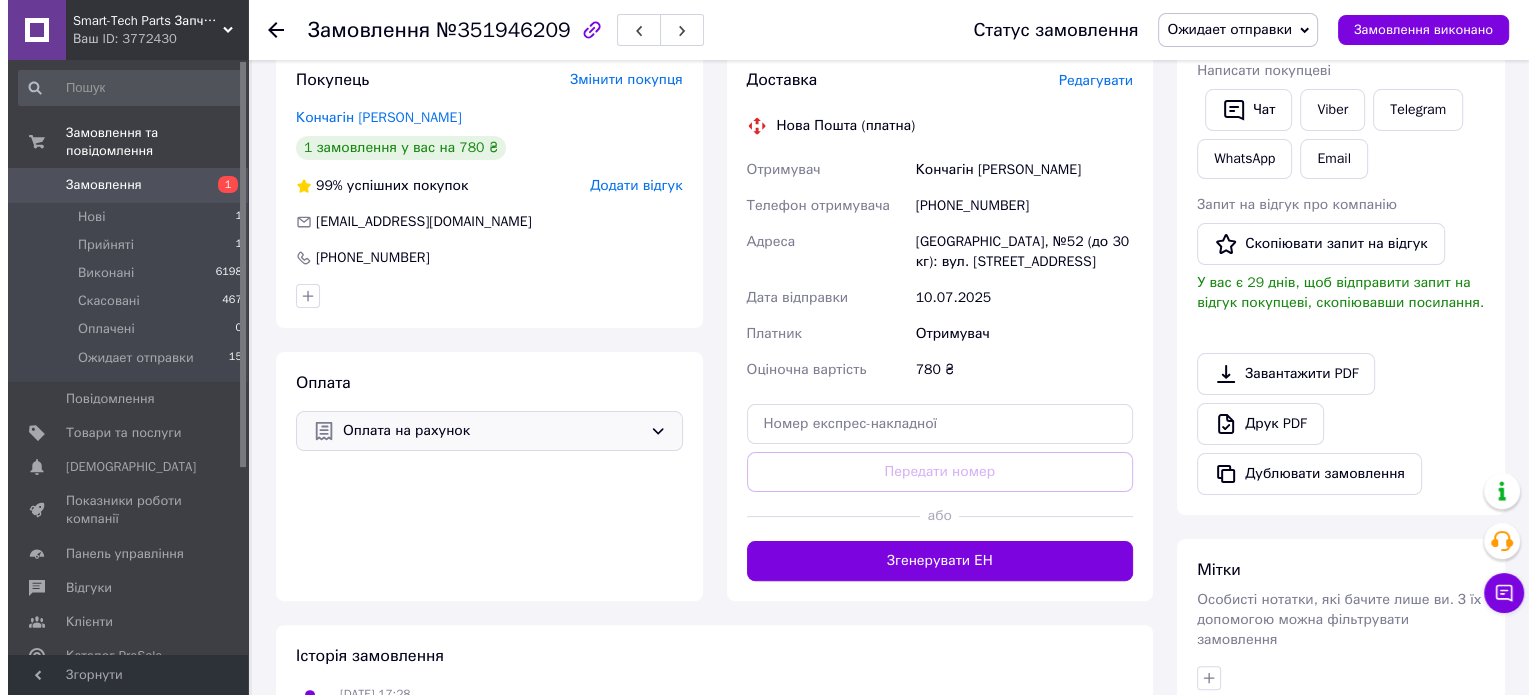 scroll, scrollTop: 400, scrollLeft: 0, axis: vertical 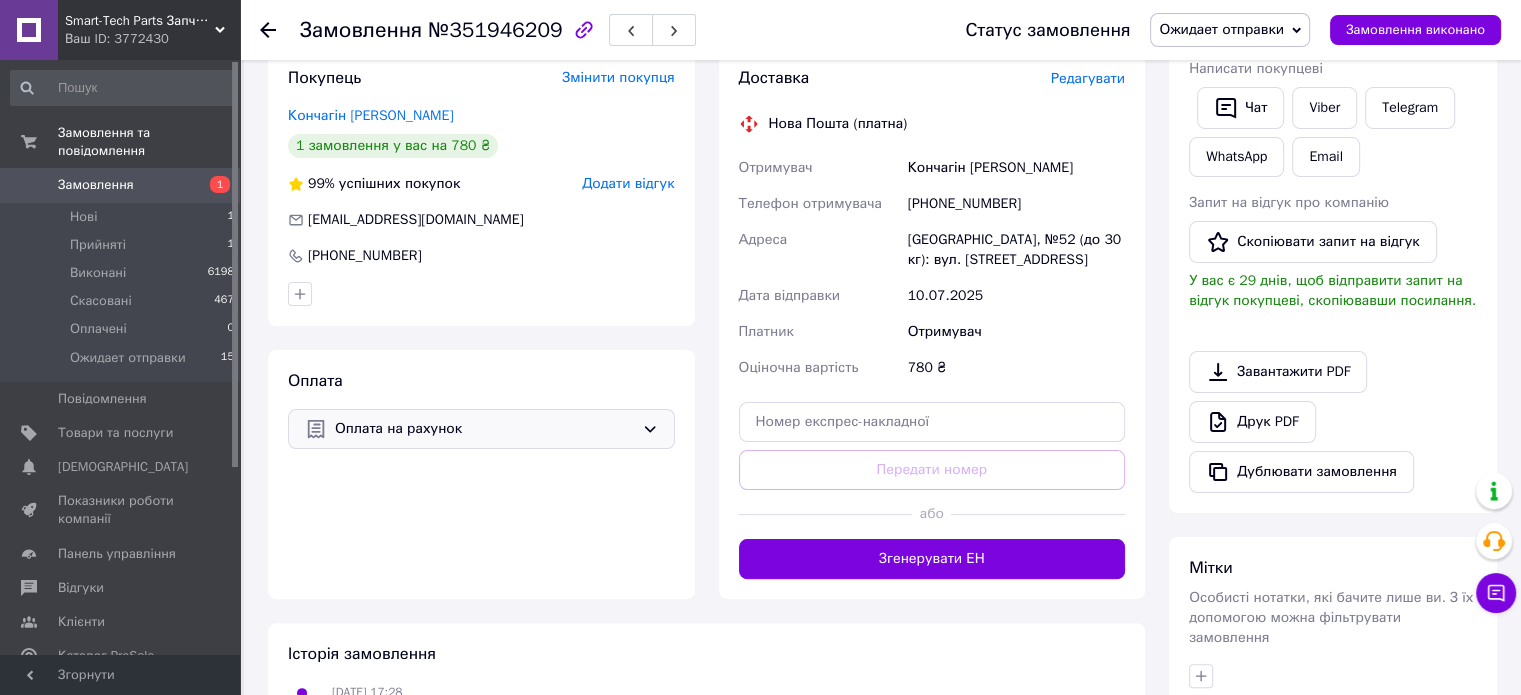 click on "Редагувати" at bounding box center (1088, 78) 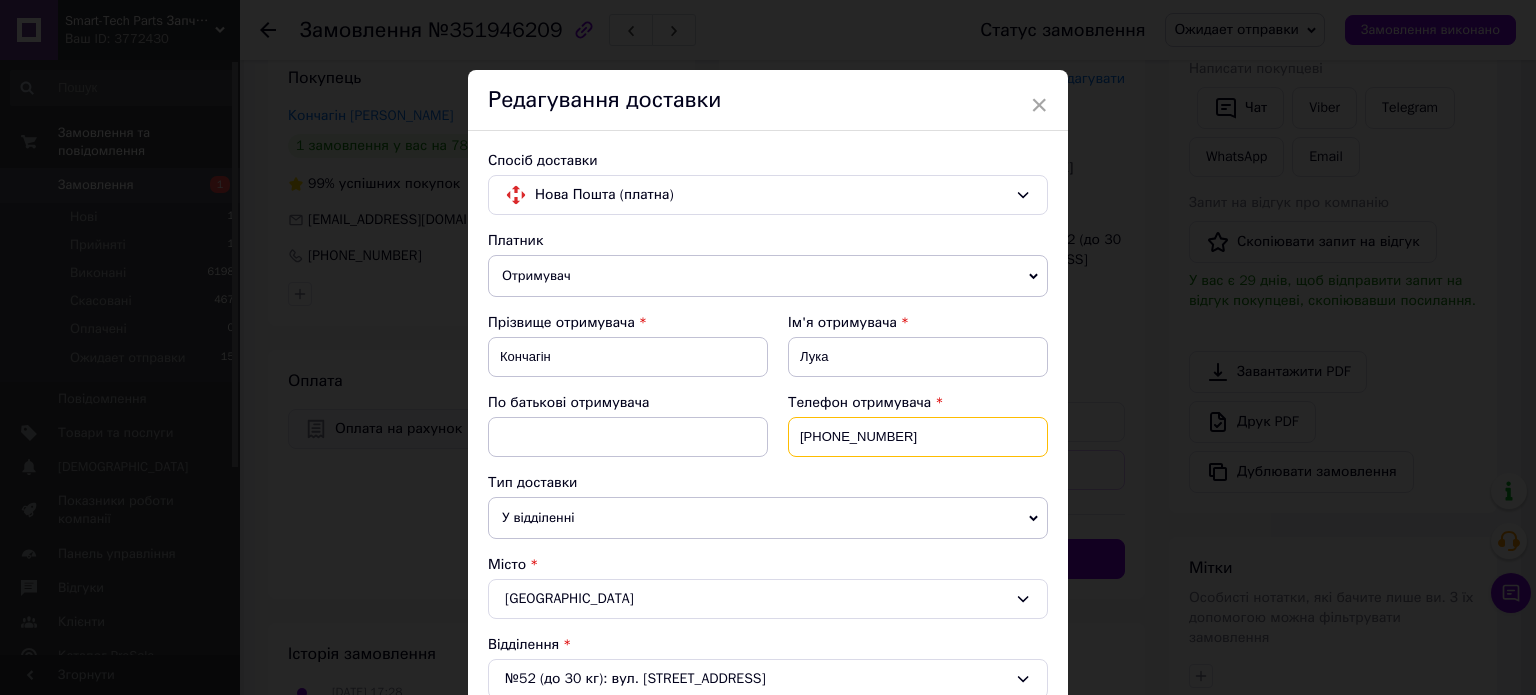 click on "+380959201840" at bounding box center (918, 437) 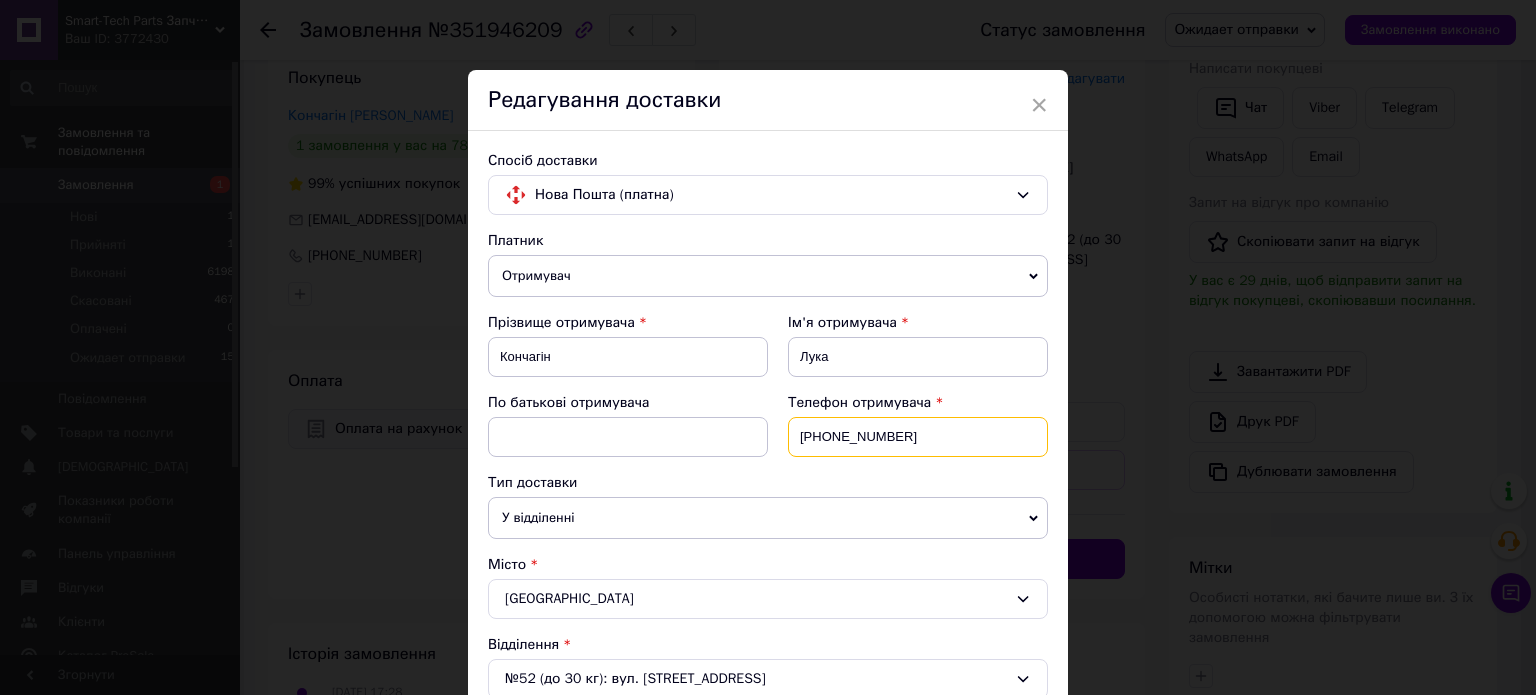 drag, startPoint x: 910, startPoint y: 433, endPoint x: 819, endPoint y: 438, distance: 91.13726 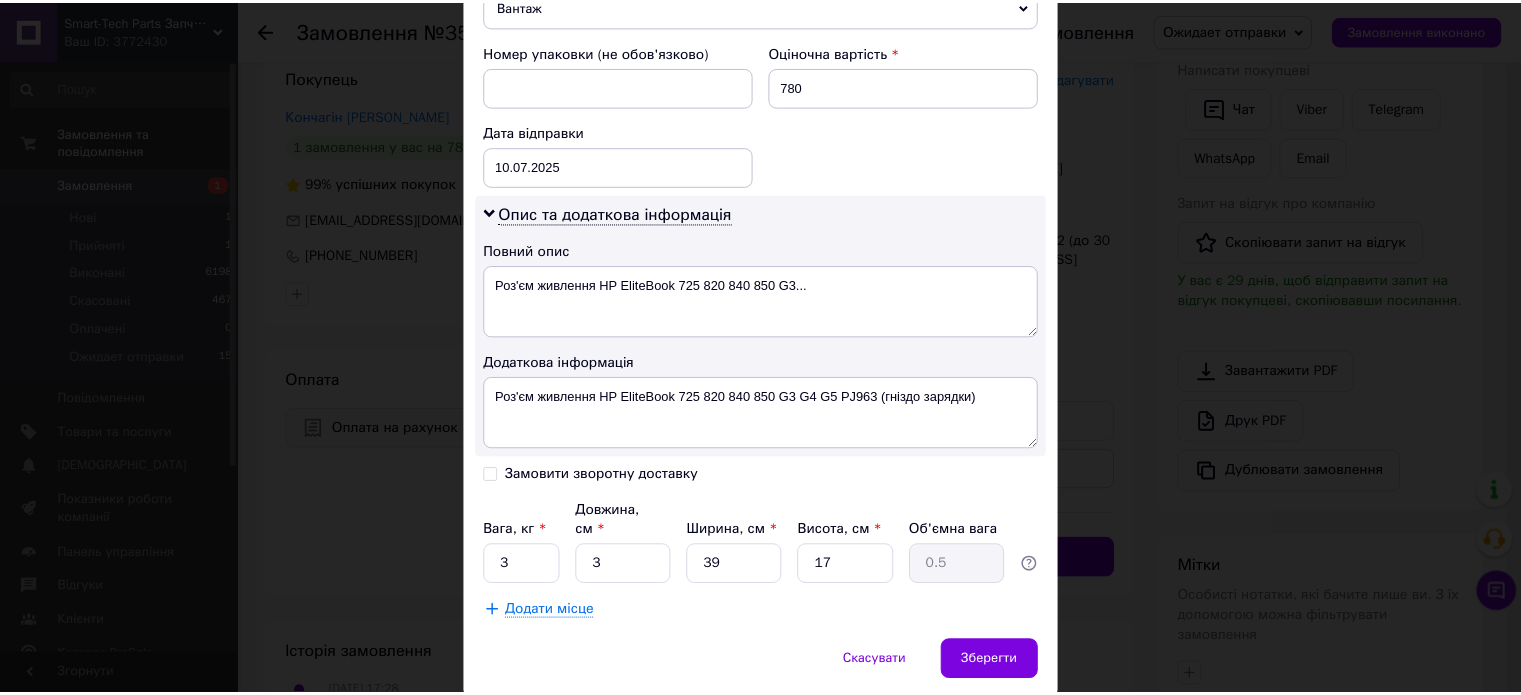 scroll, scrollTop: 886, scrollLeft: 0, axis: vertical 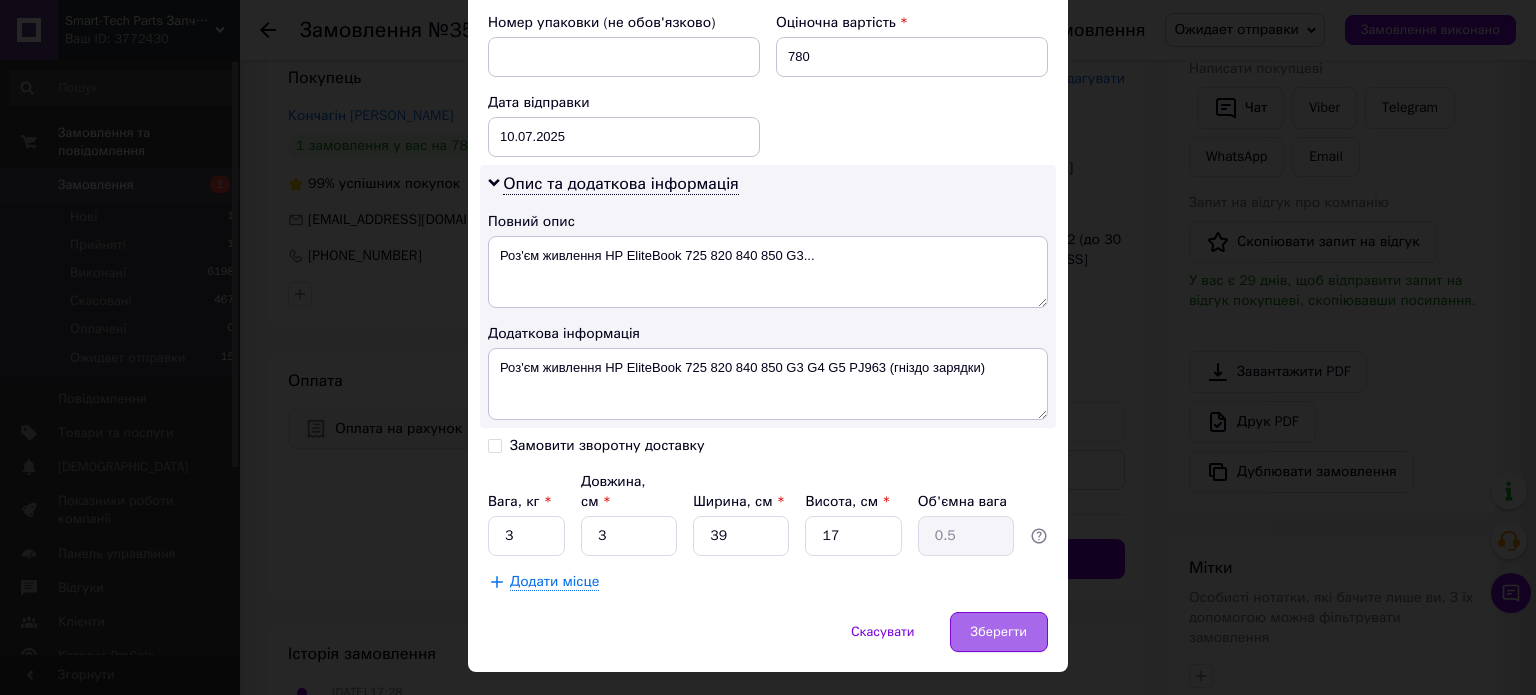 type on "+380990406155" 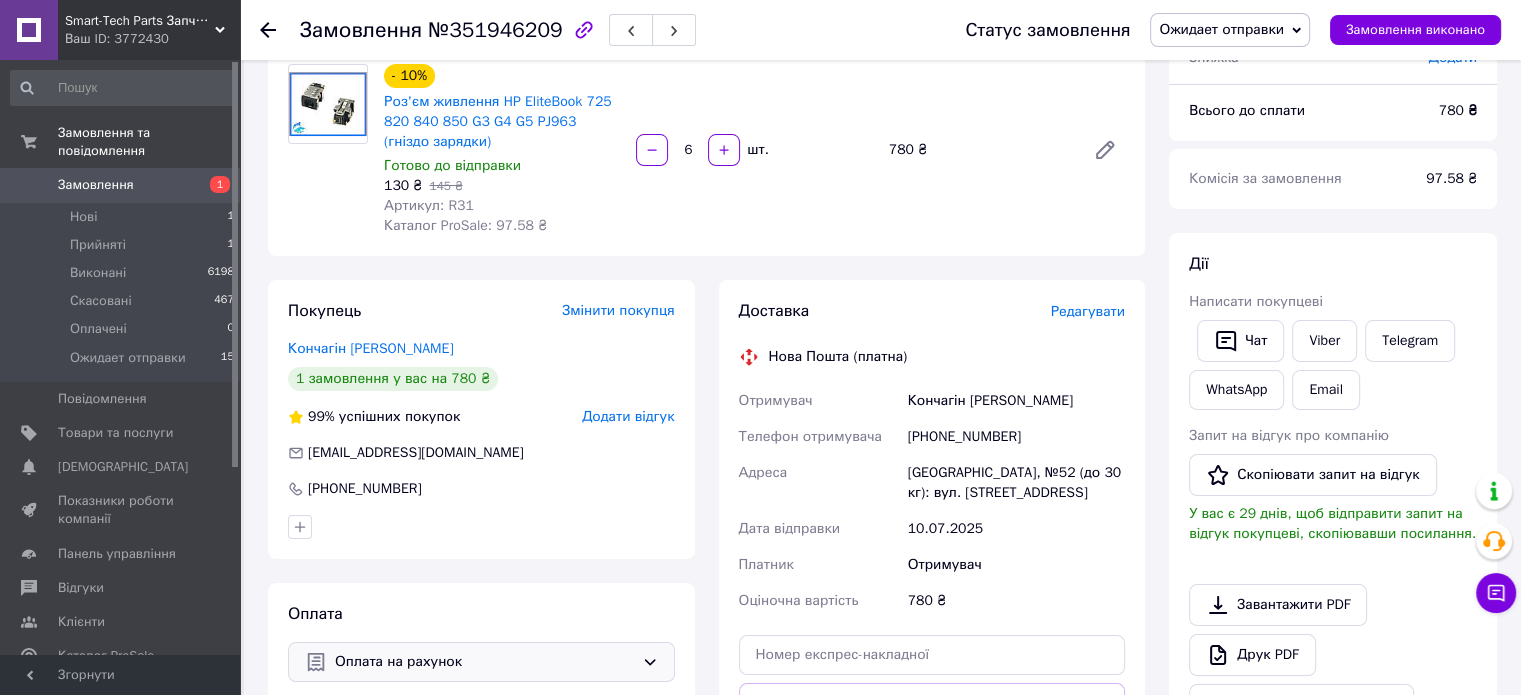 scroll, scrollTop: 0, scrollLeft: 0, axis: both 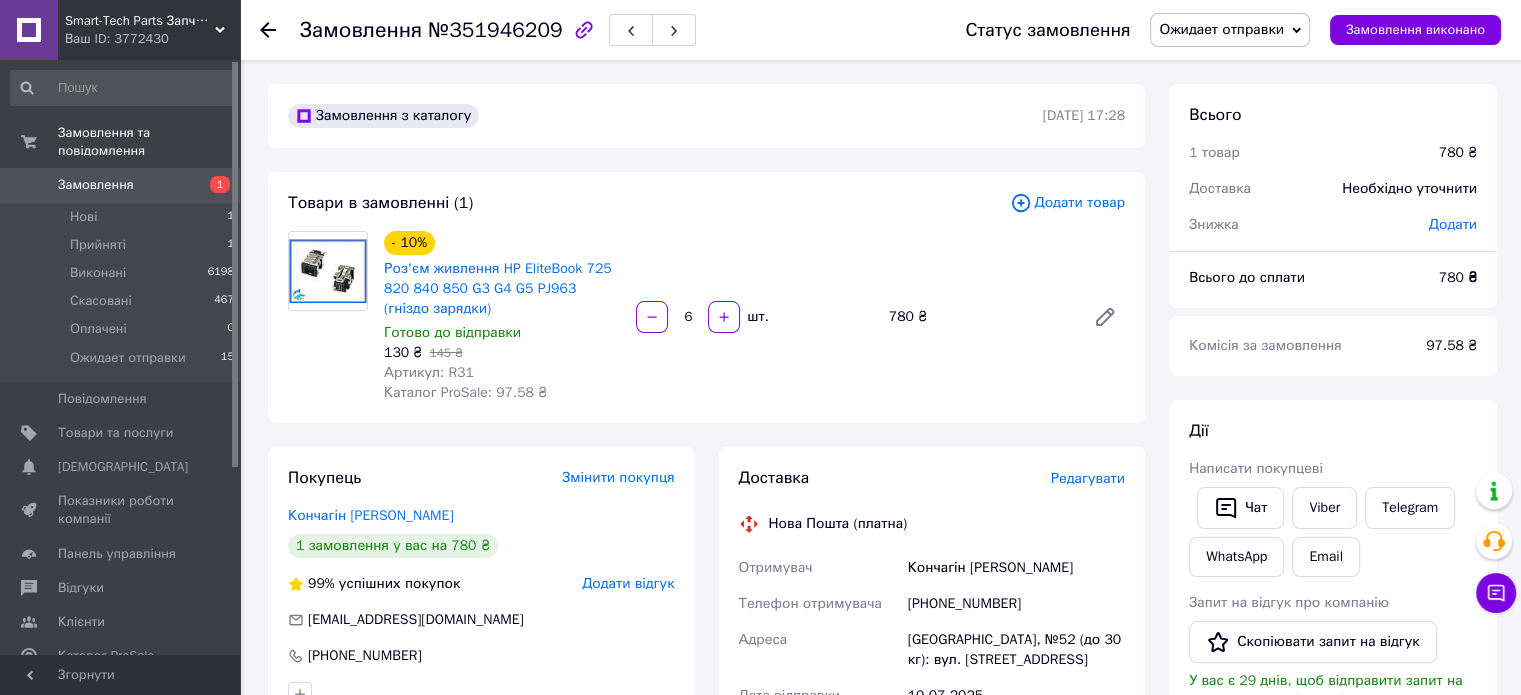 click on "Ожидает отправки" at bounding box center [1221, 29] 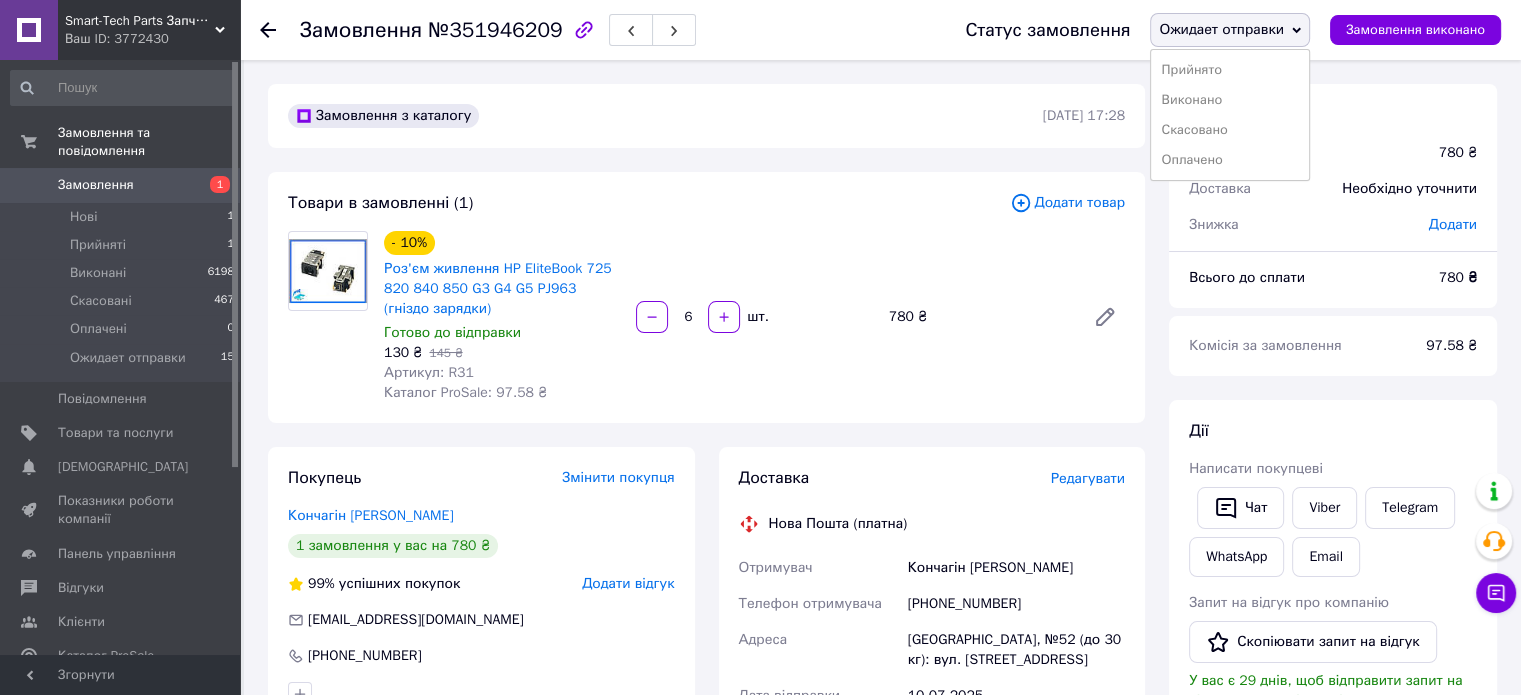 click on "- 10% Роз'єм живлення HP EliteBook 725 820 840 850 G3 G4 G5 PJ963 (гніздо зарядки) Готово до відправки 130 ₴   145 ₴ Артикул: R31 Каталог ProSale: 97.58 ₴  6   шт. 780 ₴" at bounding box center [754, 317] 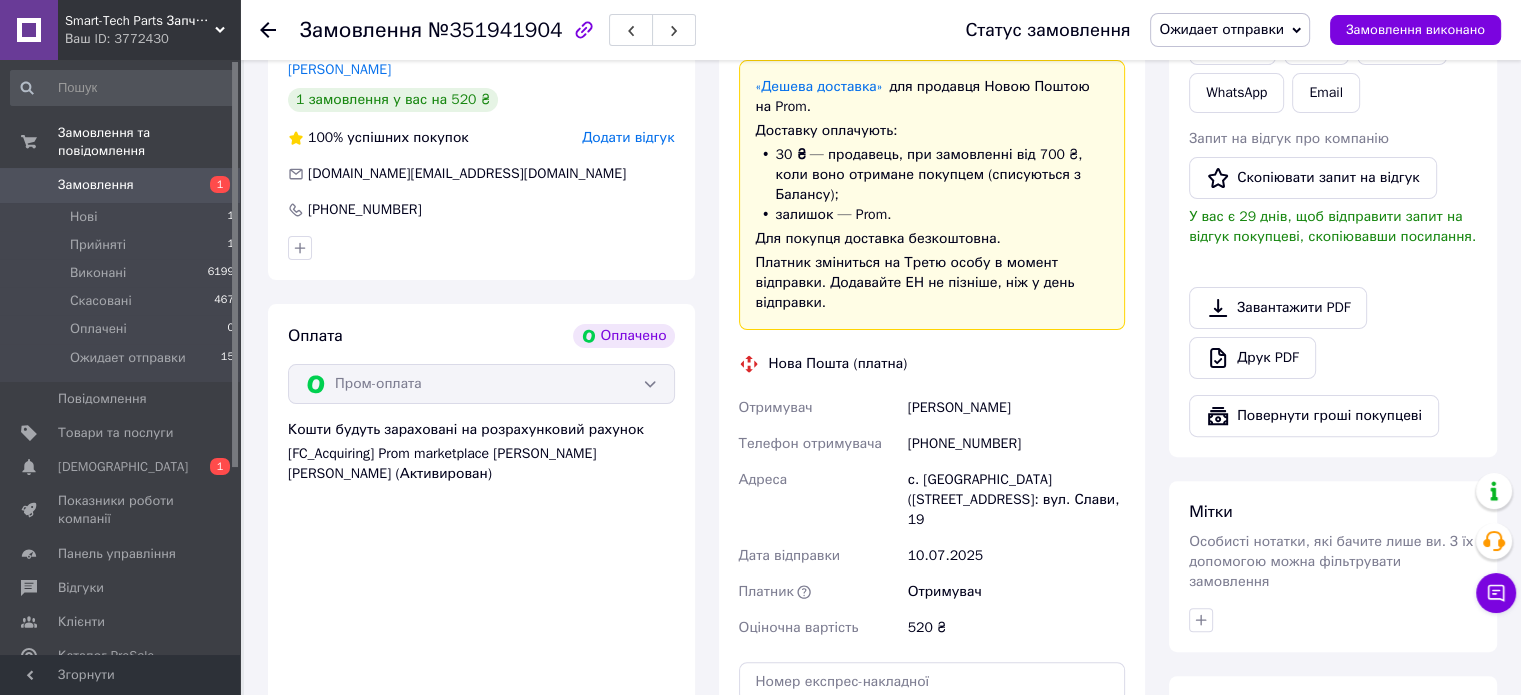 scroll, scrollTop: 800, scrollLeft: 0, axis: vertical 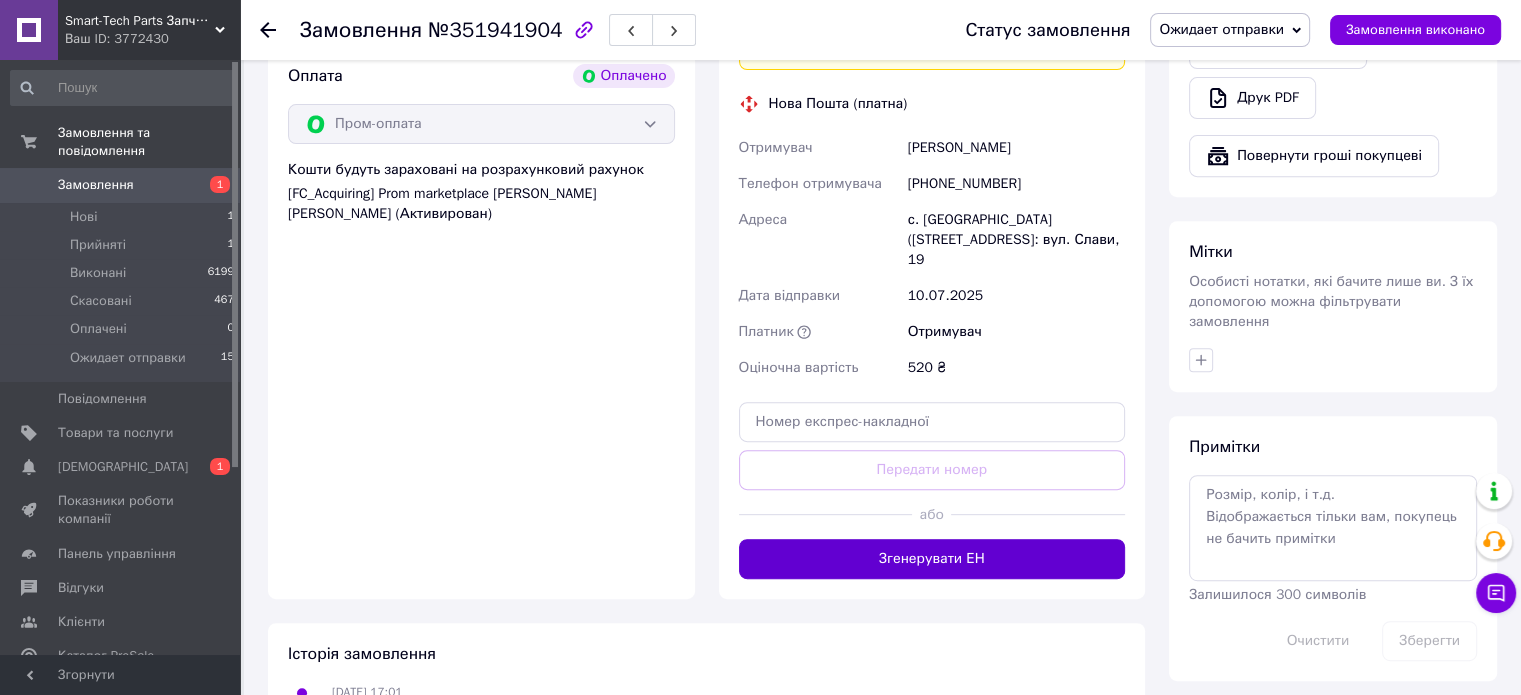 click on "Згенерувати ЕН" at bounding box center (932, 559) 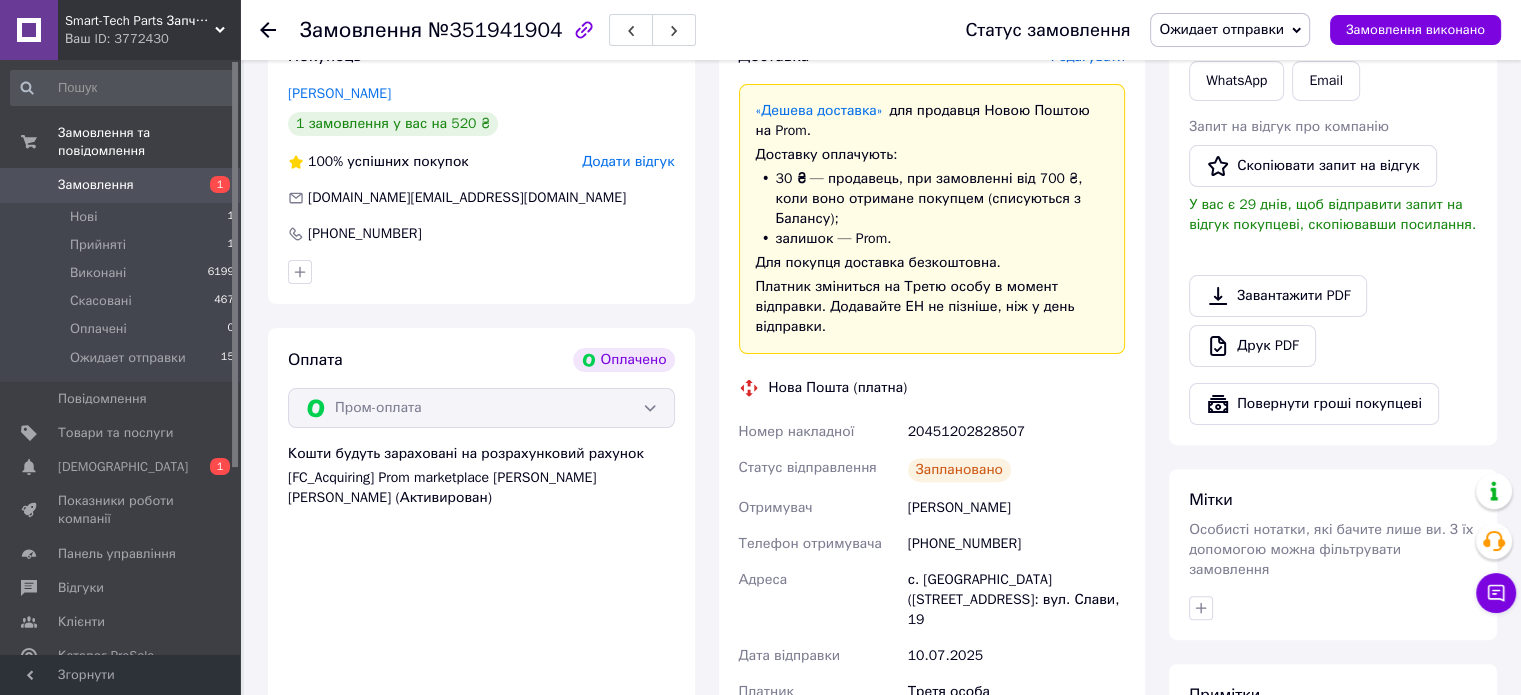 scroll, scrollTop: 600, scrollLeft: 0, axis: vertical 